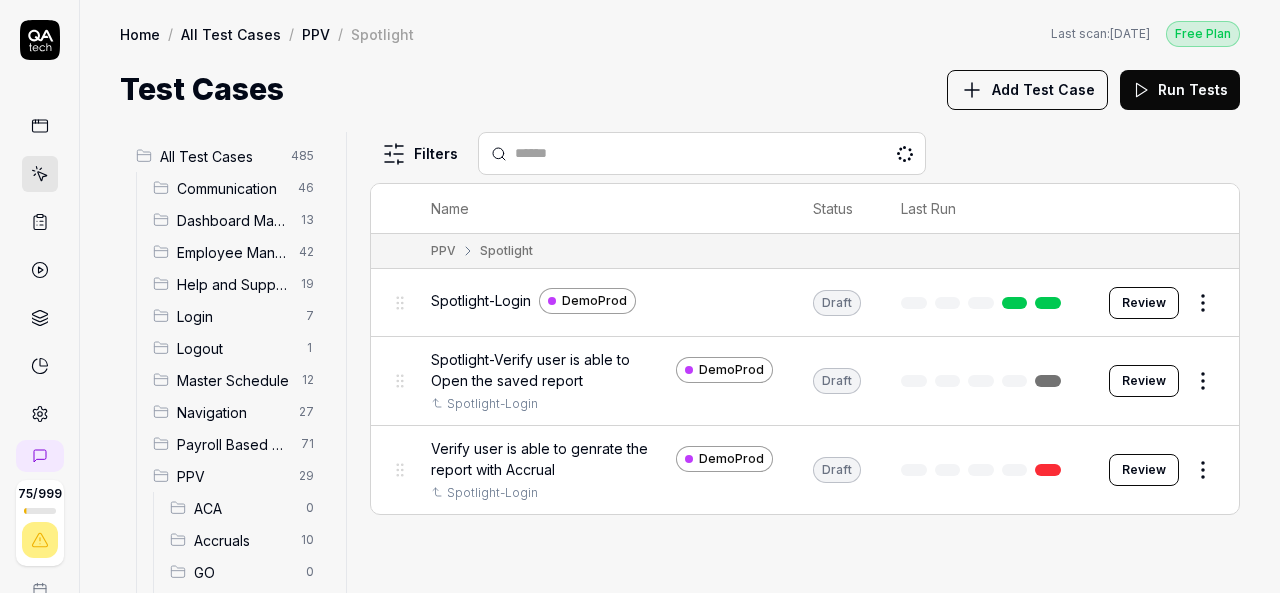 scroll, scrollTop: 0, scrollLeft: 0, axis: both 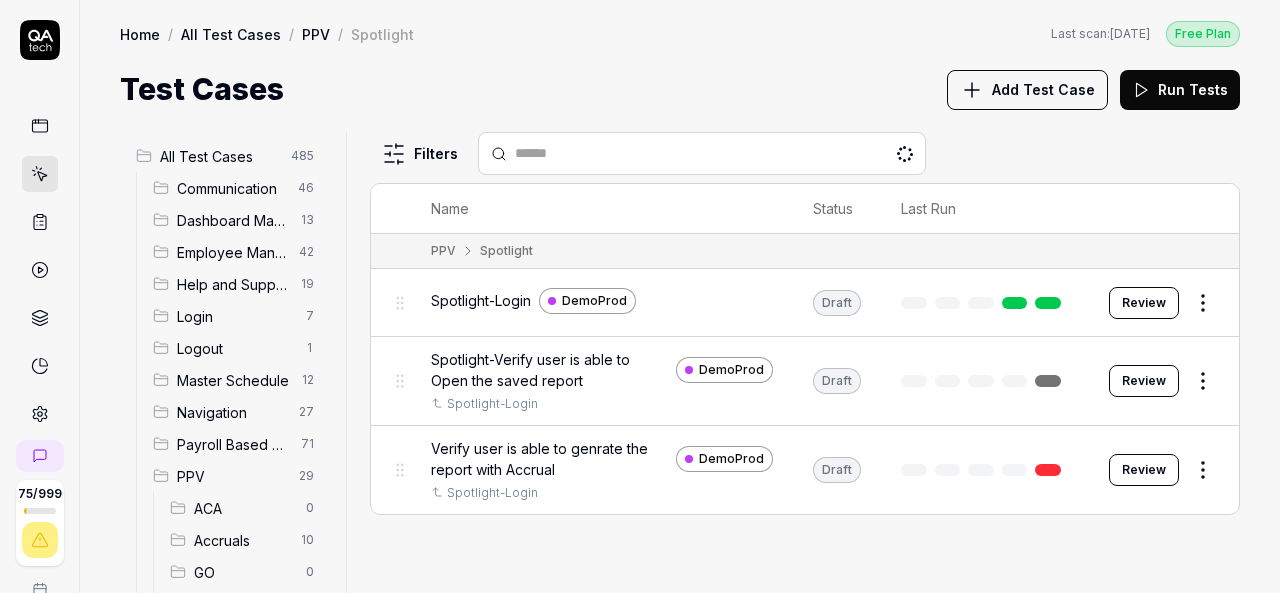 click 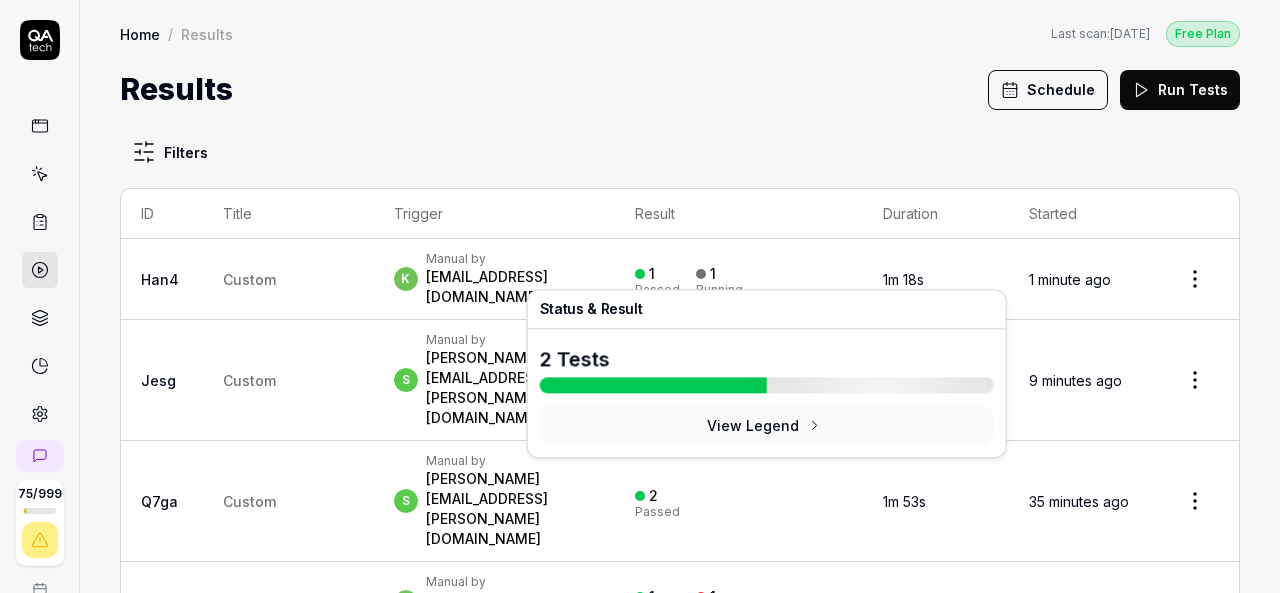 click on "1 Passed 1 Running" at bounding box center [738, 279] 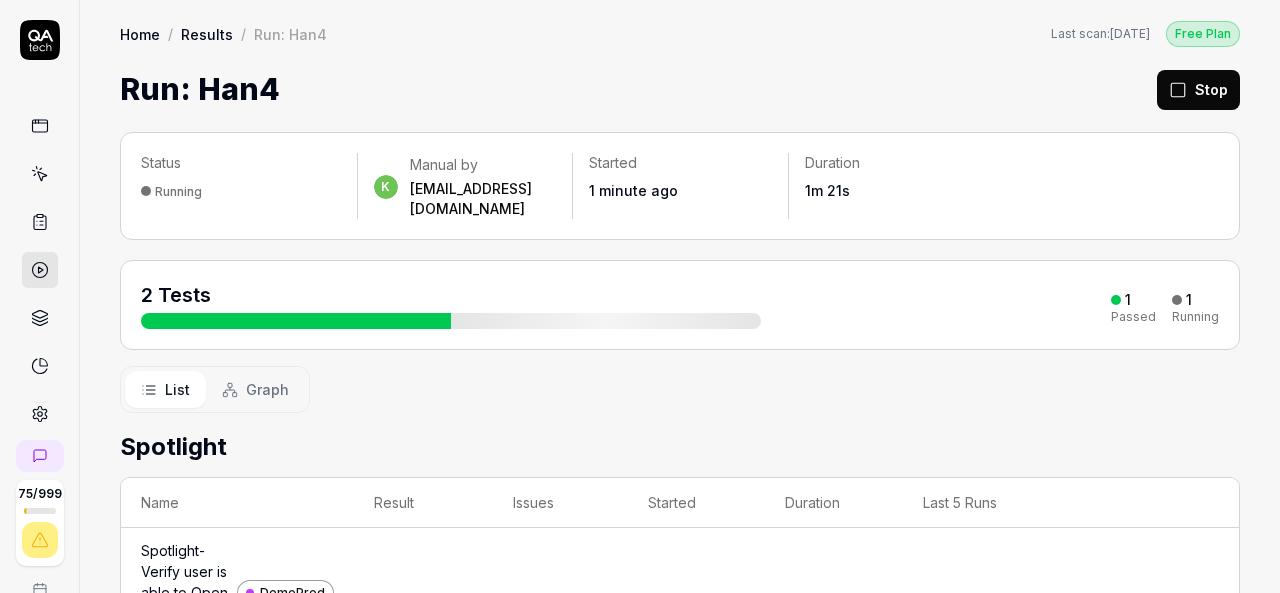 scroll, scrollTop: 171, scrollLeft: 0, axis: vertical 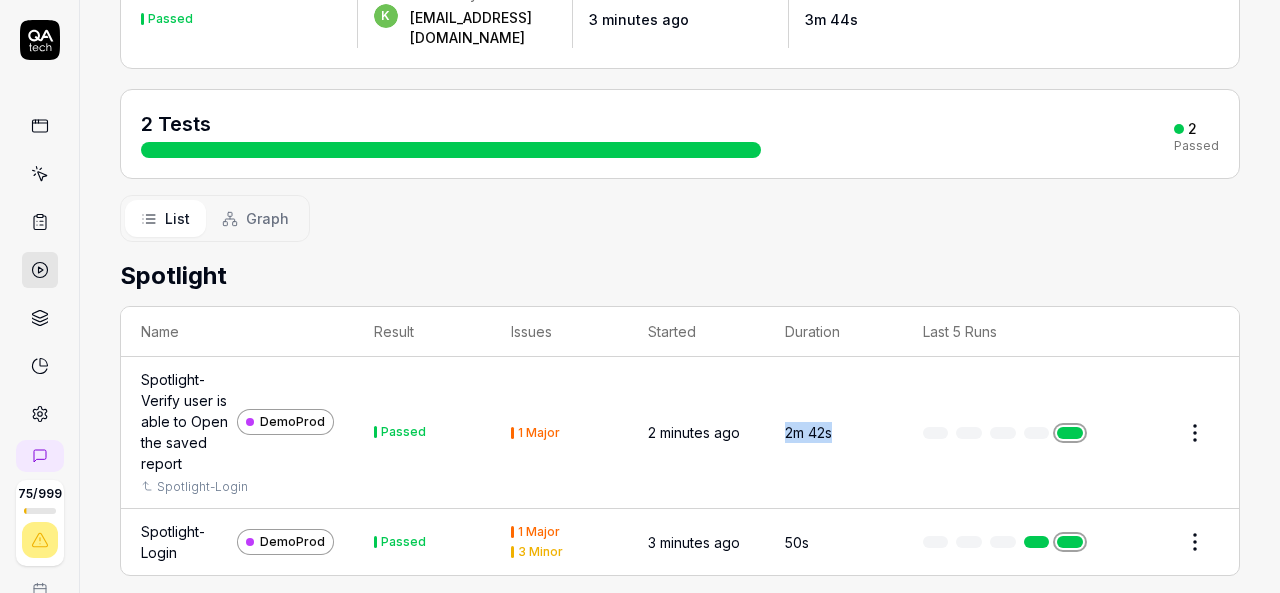 drag, startPoint x: 846, startPoint y: 421, endPoint x: 770, endPoint y: 416, distance: 76.1643 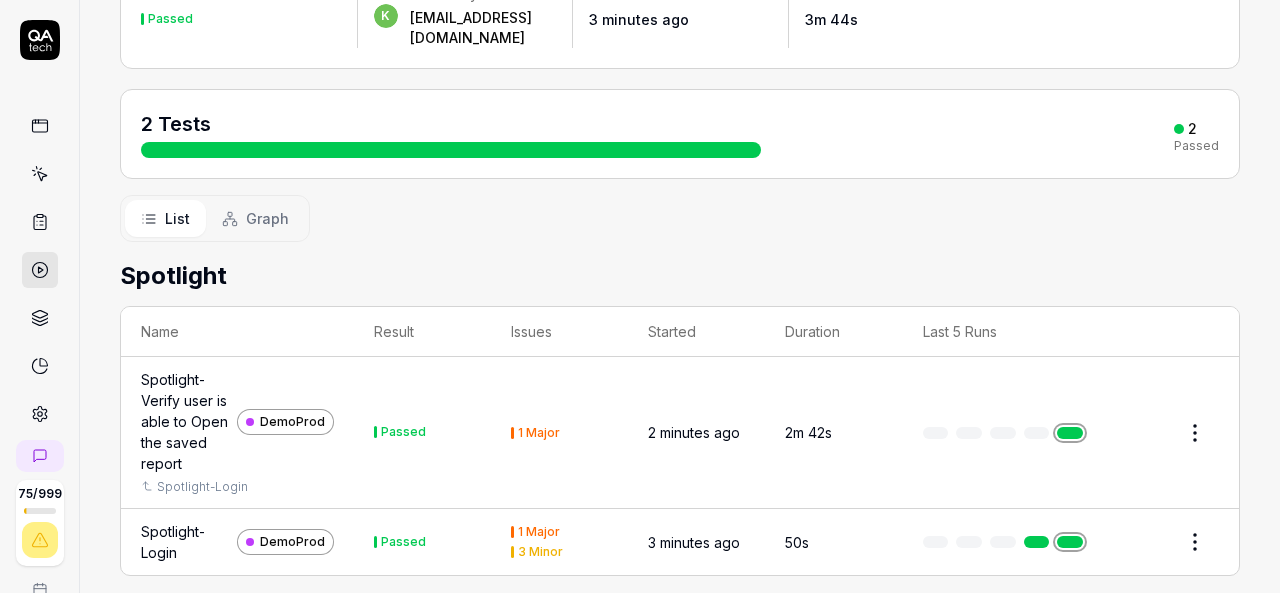 click on "2 minutes ago" at bounding box center [696, 433] 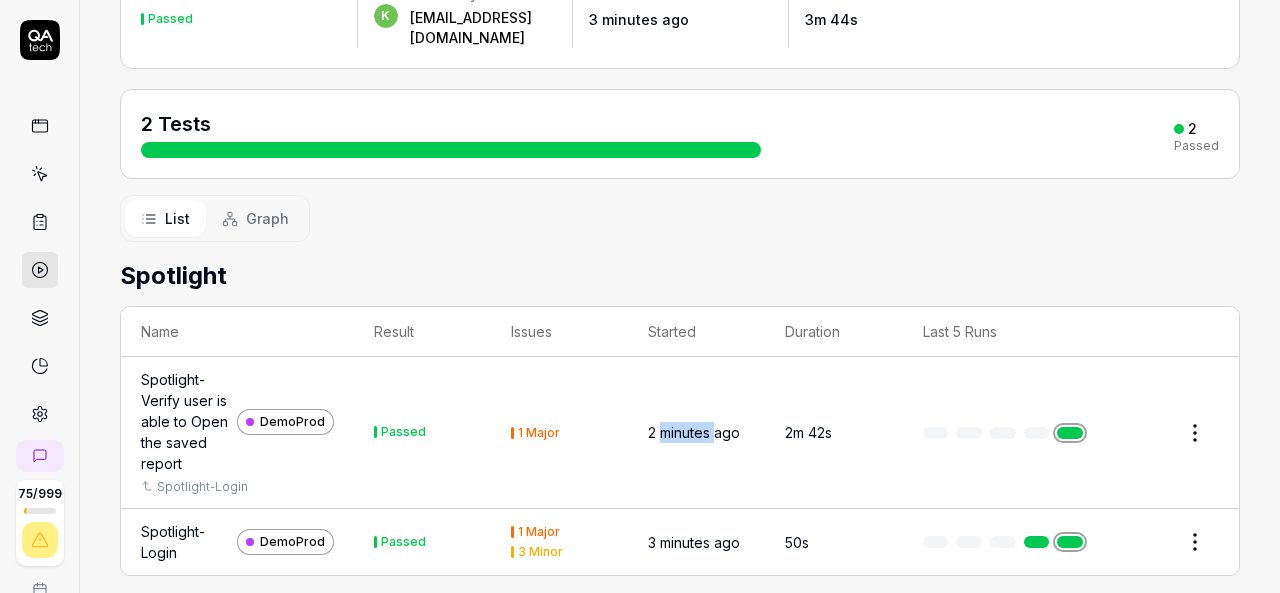 click on "2 minutes ago" at bounding box center (696, 433) 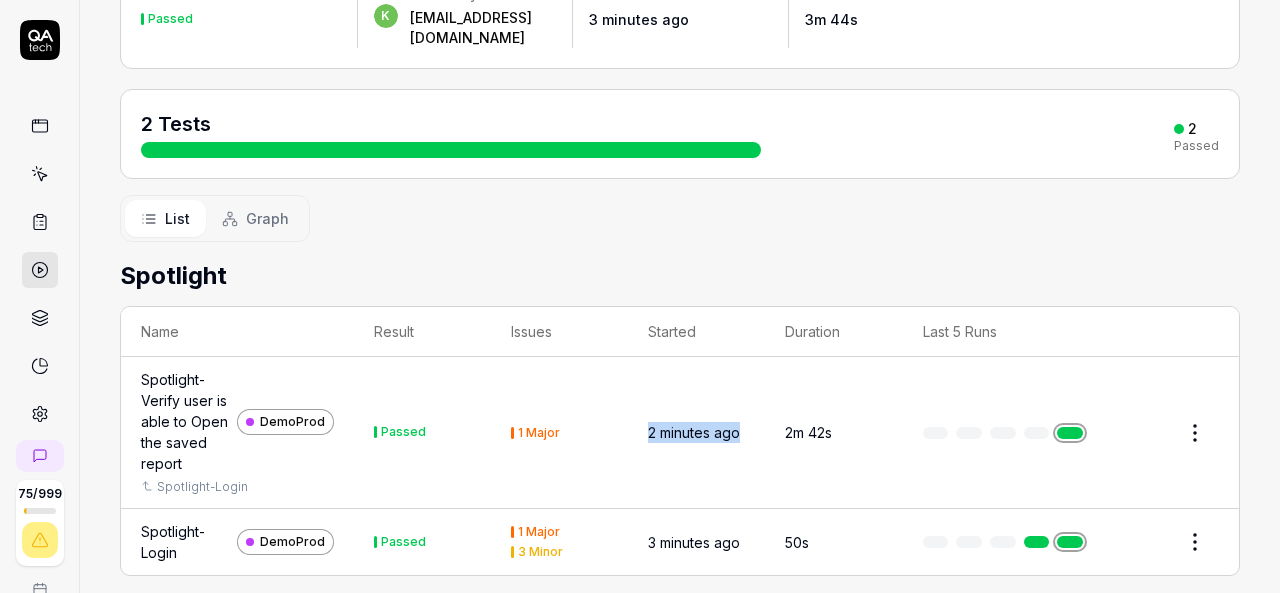 click on "2 minutes ago" at bounding box center (696, 433) 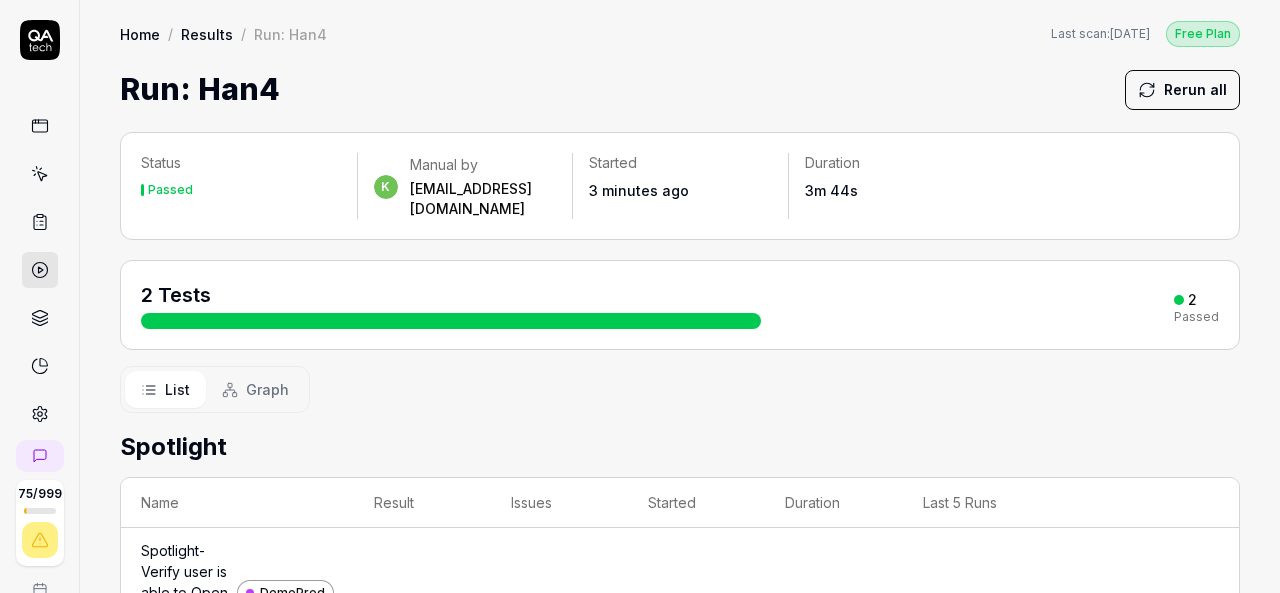 scroll, scrollTop: 171, scrollLeft: 0, axis: vertical 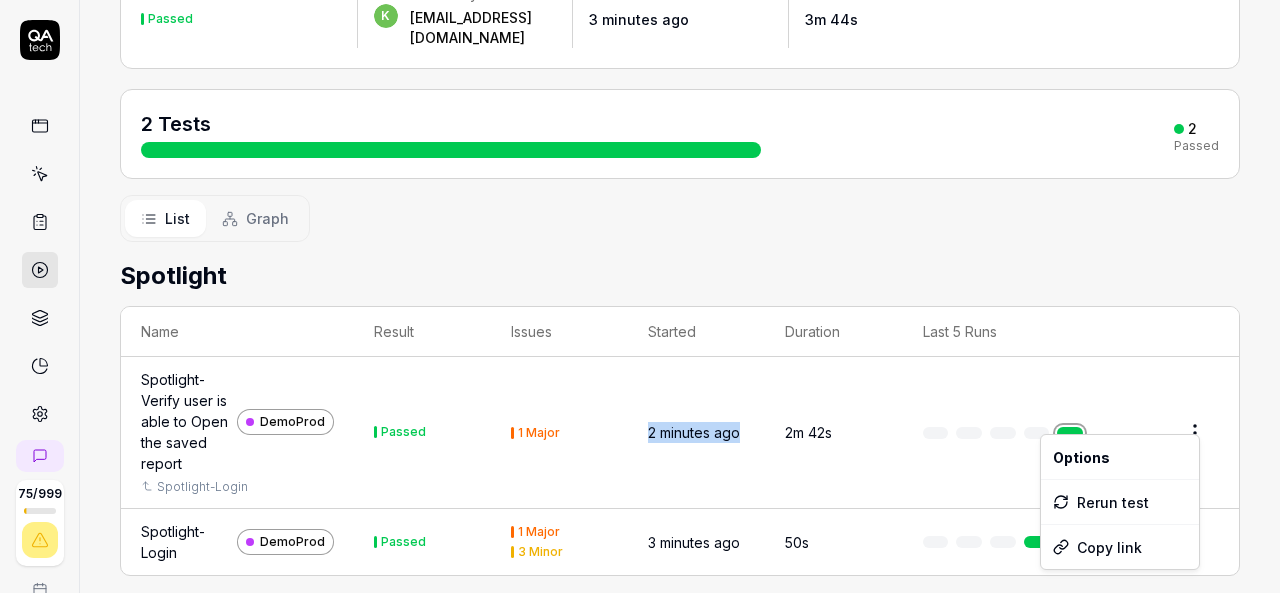 click on "75  /  999 k S Home / Results / Run: Han4 Free Plan Home / Results / Run: Han4 Last scan:  [DATE] Free Plan Run: Han4 Rerun all Status Passed k Manual by [EMAIL_ADDRESS][DOMAIN_NAME] Started 3 minutes ago Duration 3m 44s 2 Tests   2 Passed List Graph Spotlight Name Result Issues Started Duration Last 5 Runs Spotlight-Verify user is able to Open the saved report DemoProd Spotlight-Login Passed 1   Major 2 minutes ago 2m 42s Spotlight-Login DemoProd Passed 1   Major 3   Minor 3 minutes ago 50s
Options   Rerun test  Copy link" at bounding box center [640, 296] 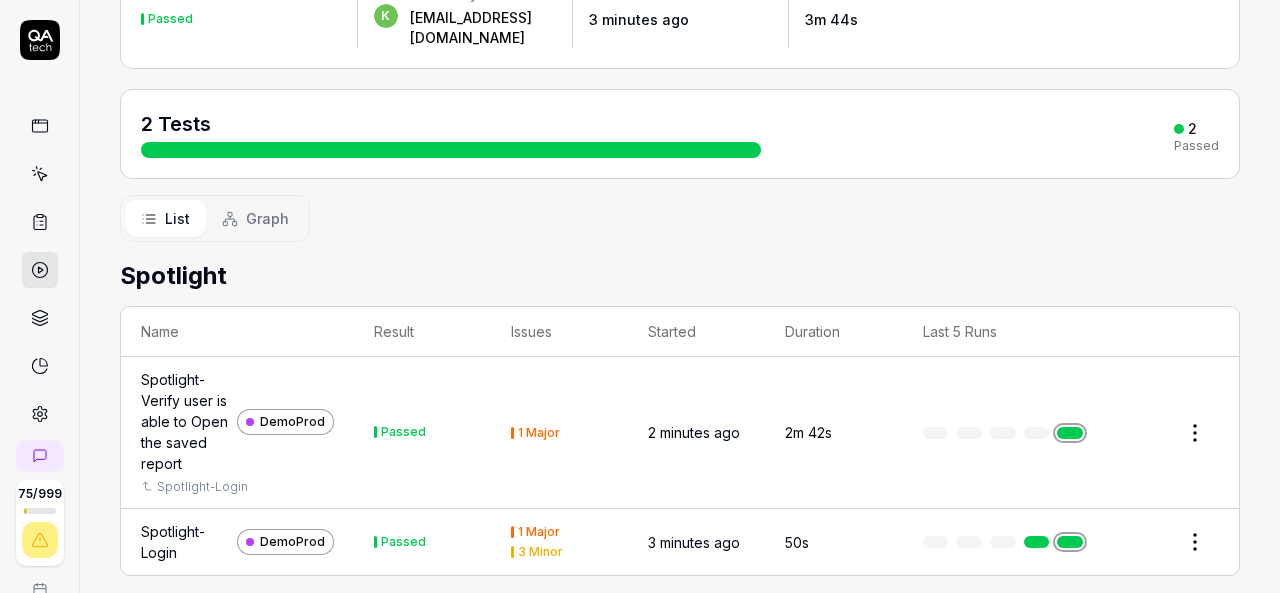 click on "75  /  999 k S Home / Results / Run: Han4 Free Plan Home / Results / Run: Han4 Last scan:  [DATE] Free Plan Run: Han4 Rerun all Status Passed k Manual by [EMAIL_ADDRESS][DOMAIN_NAME] Started 3 minutes ago Duration 3m 44s 2 Tests   2 Passed List Graph Spotlight Name Result Issues Started Duration Last 5 Runs Spotlight-Verify user is able to Open the saved report DemoProd Spotlight-Login Passed 1   Major 2 minutes ago 2m 42s Spotlight-Login DemoProd Passed 1   Major 3   Minor 3 minutes ago 50s" at bounding box center (640, 296) 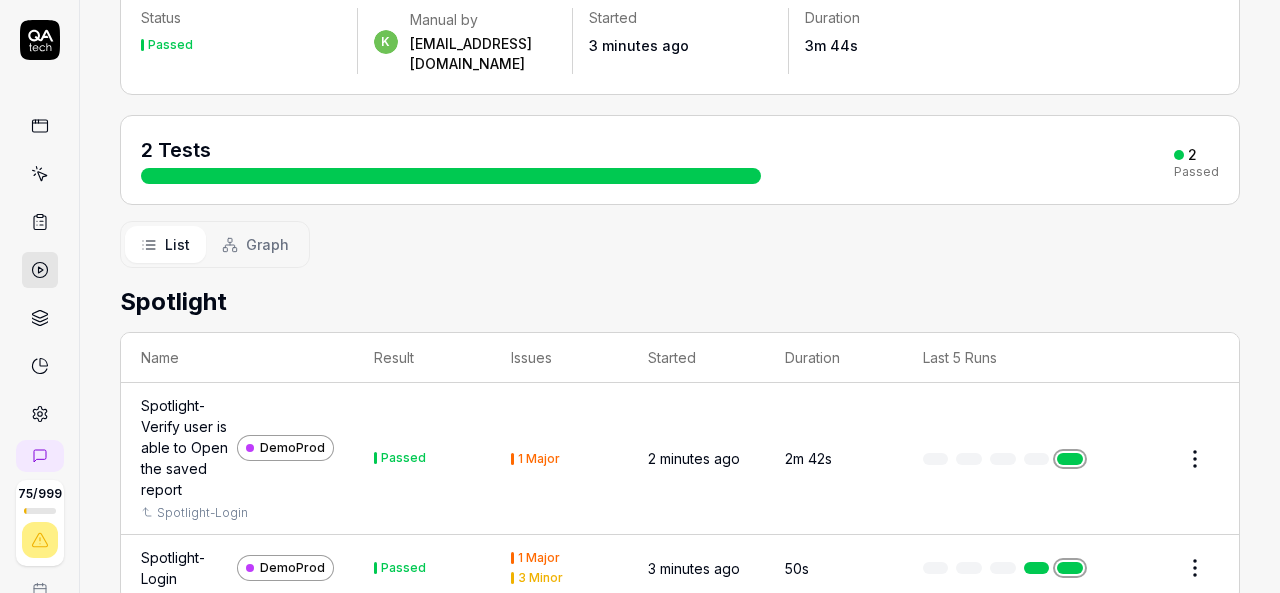 scroll, scrollTop: 147, scrollLeft: 0, axis: vertical 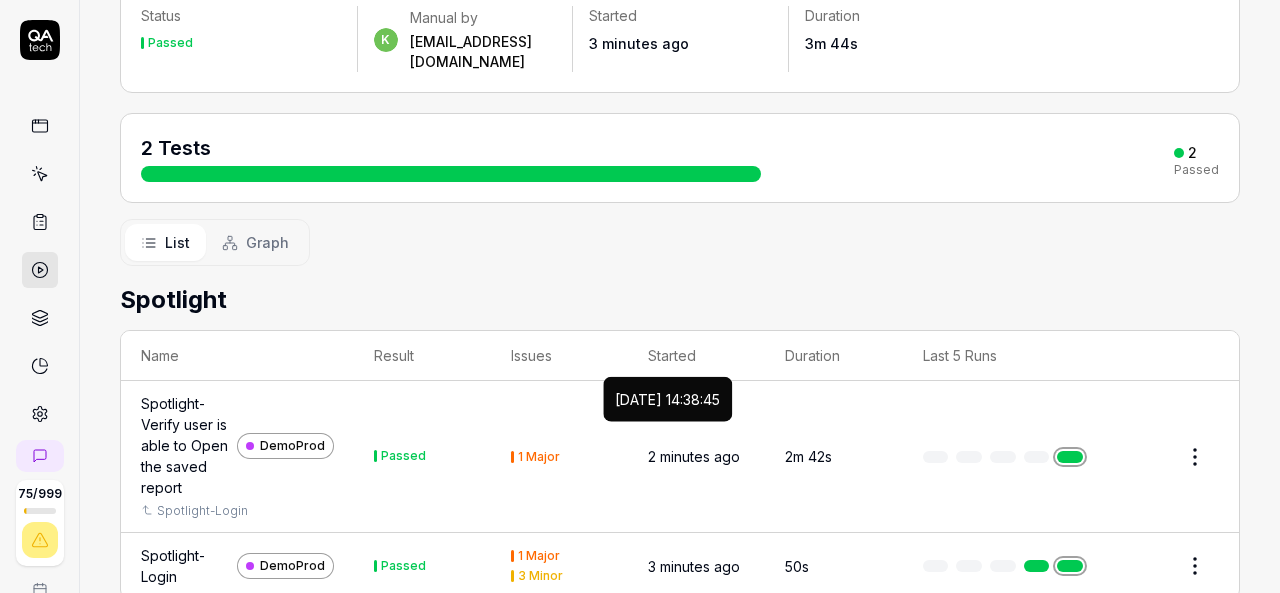 click on "2 minutes ago" at bounding box center [694, 456] 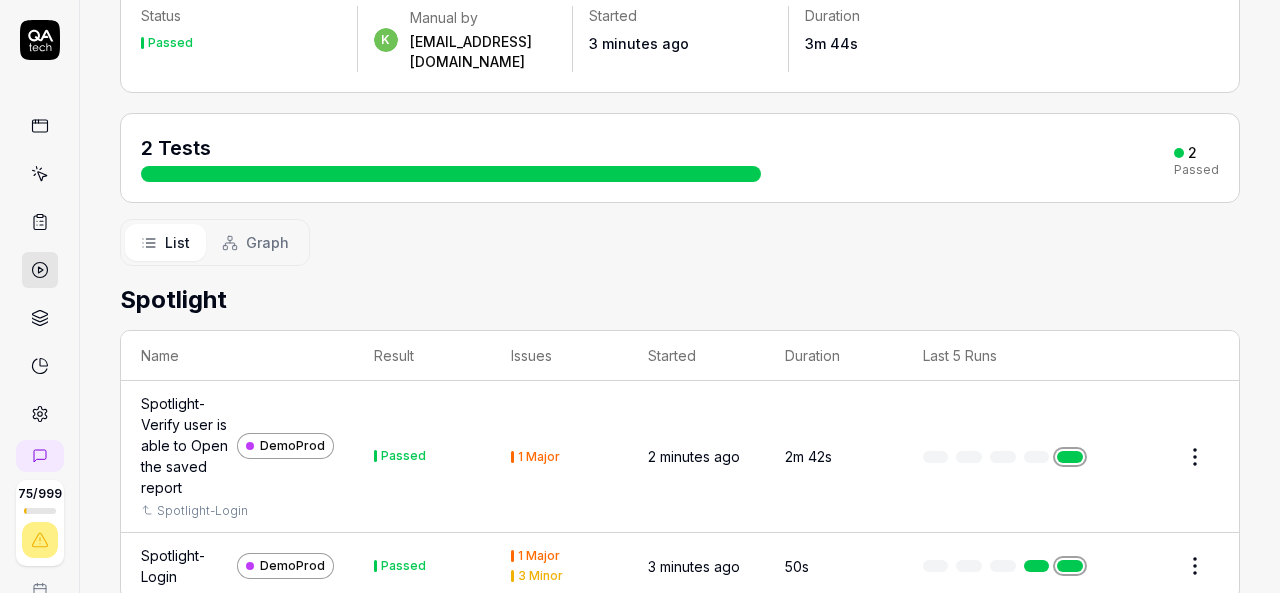 click on "Passed" at bounding box center [403, 456] 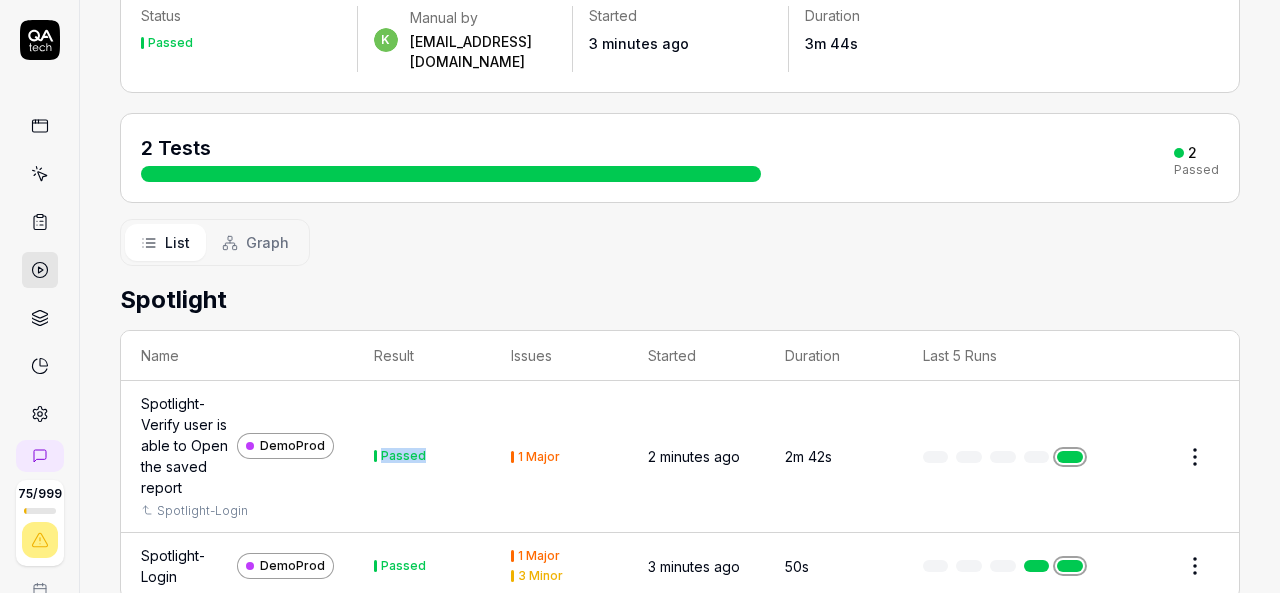 click on "Passed" at bounding box center (403, 456) 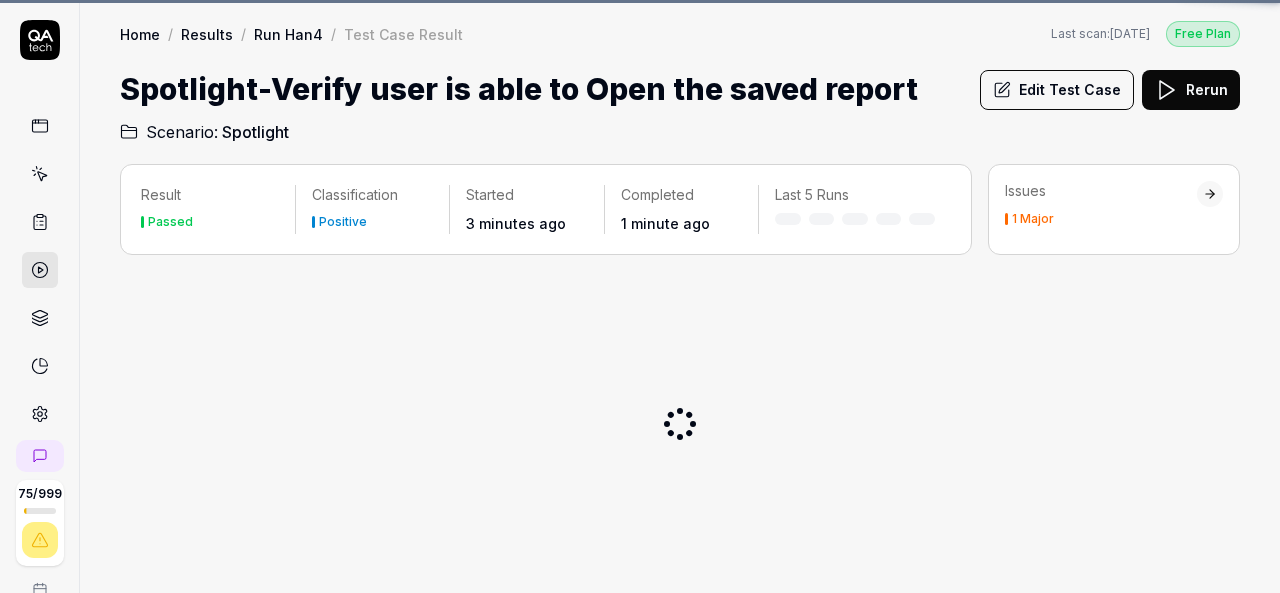 scroll, scrollTop: 0, scrollLeft: 0, axis: both 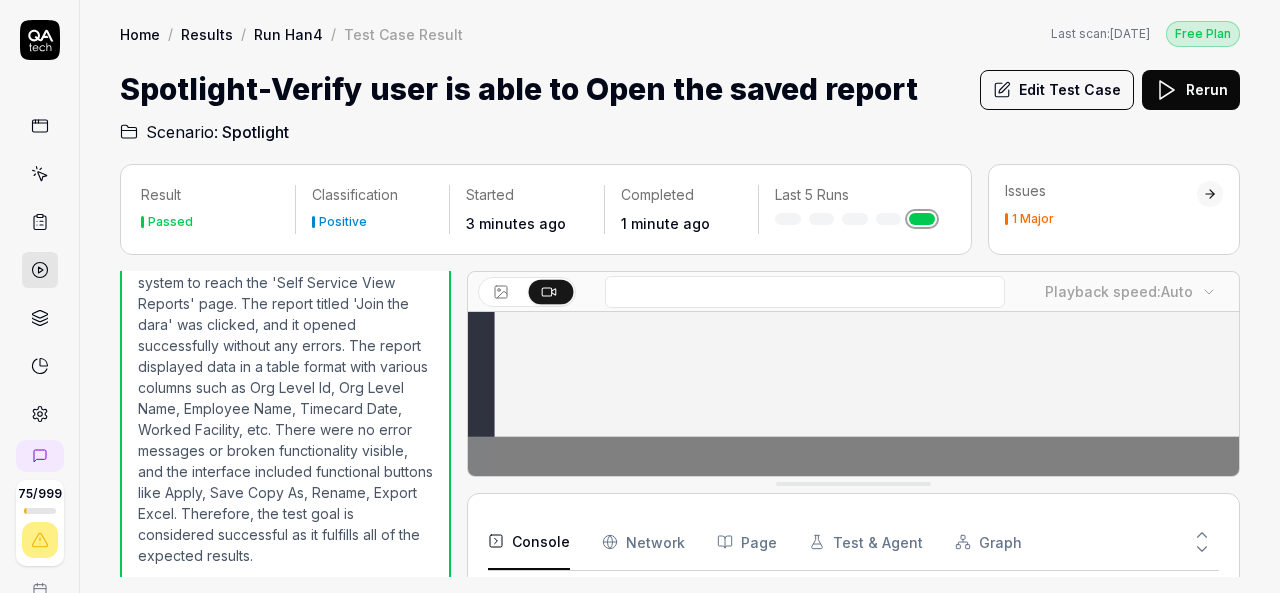 click at bounding box center [40, 174] 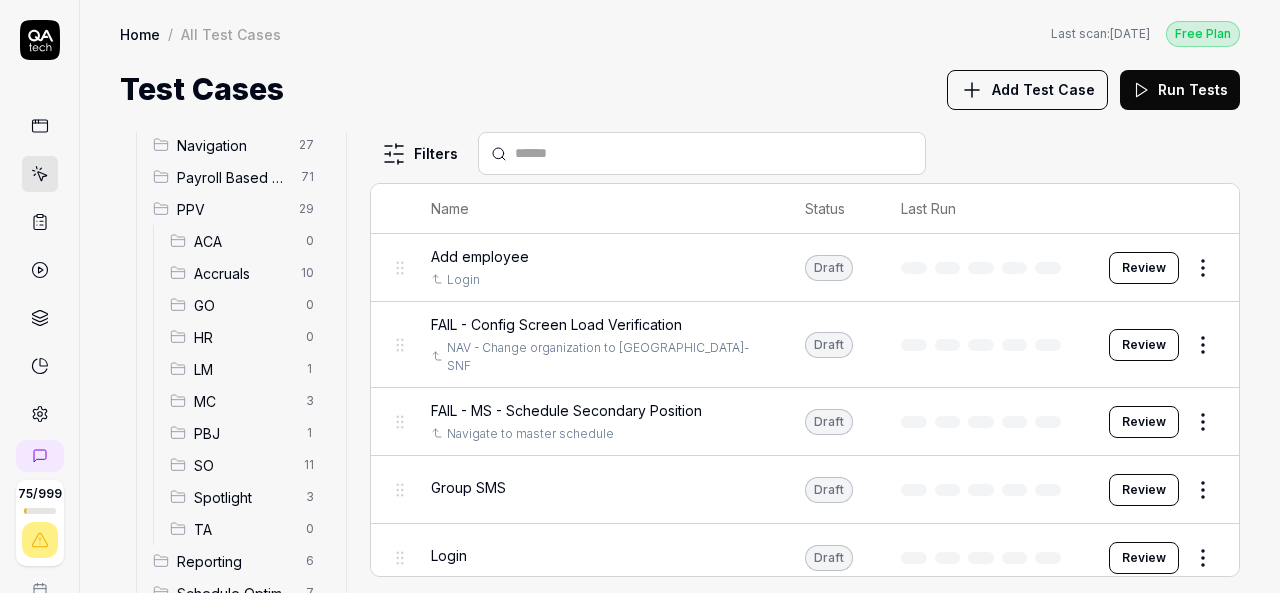 scroll, scrollTop: 268, scrollLeft: 0, axis: vertical 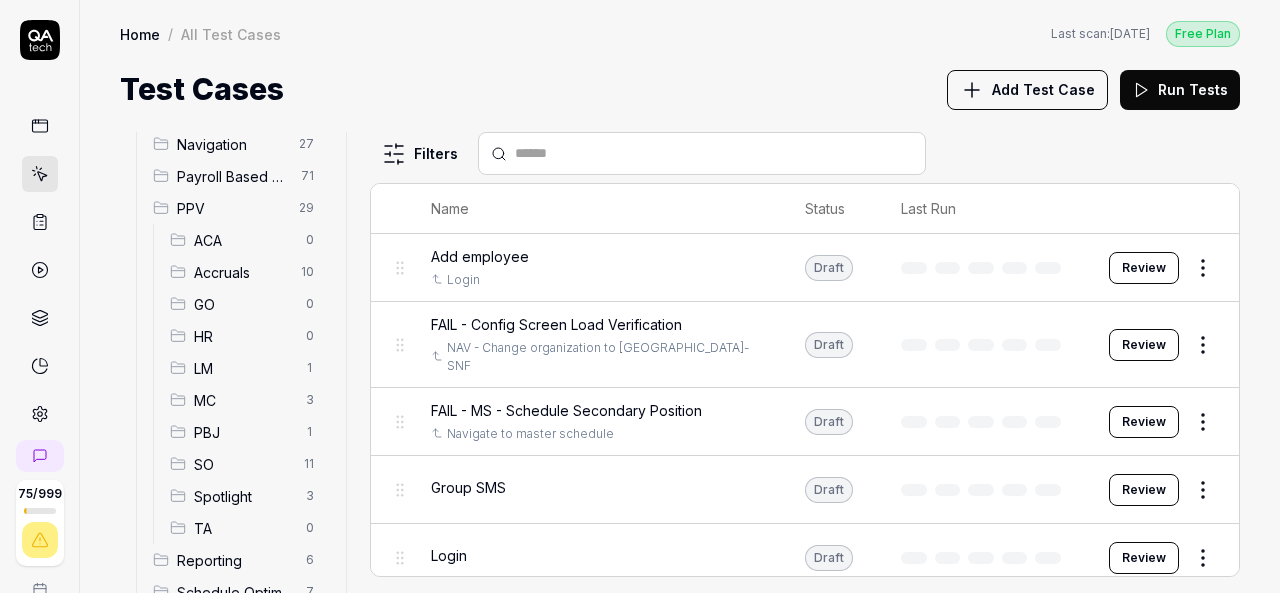 click on "Spotlight" at bounding box center [244, 496] 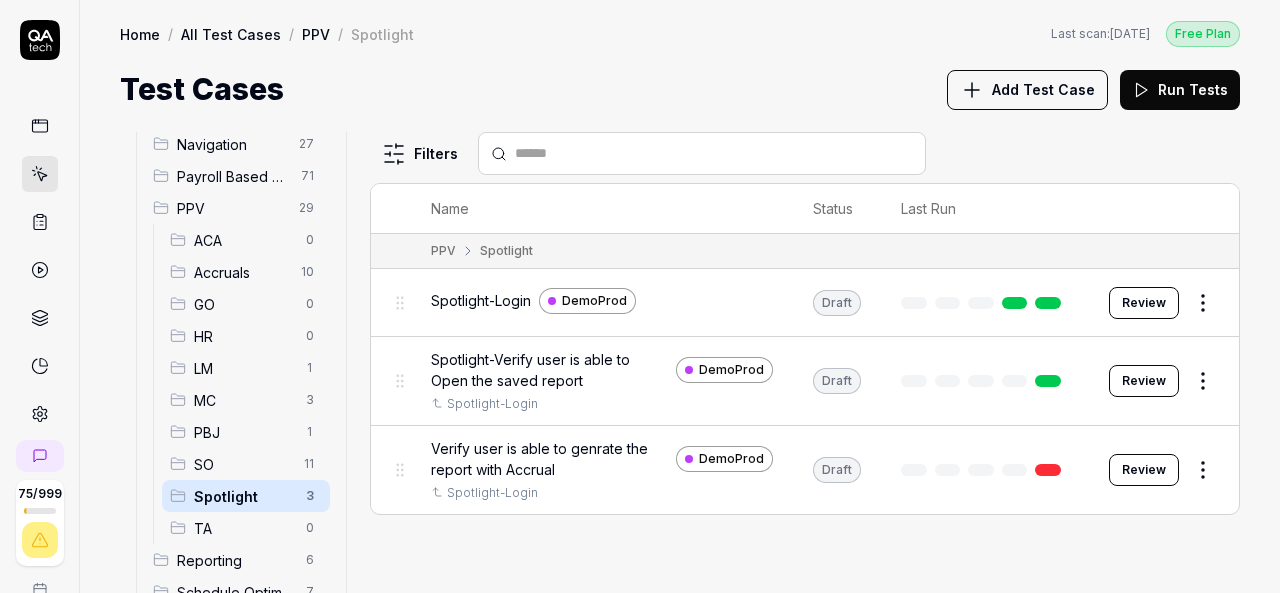 click on "Review" at bounding box center [1144, 470] 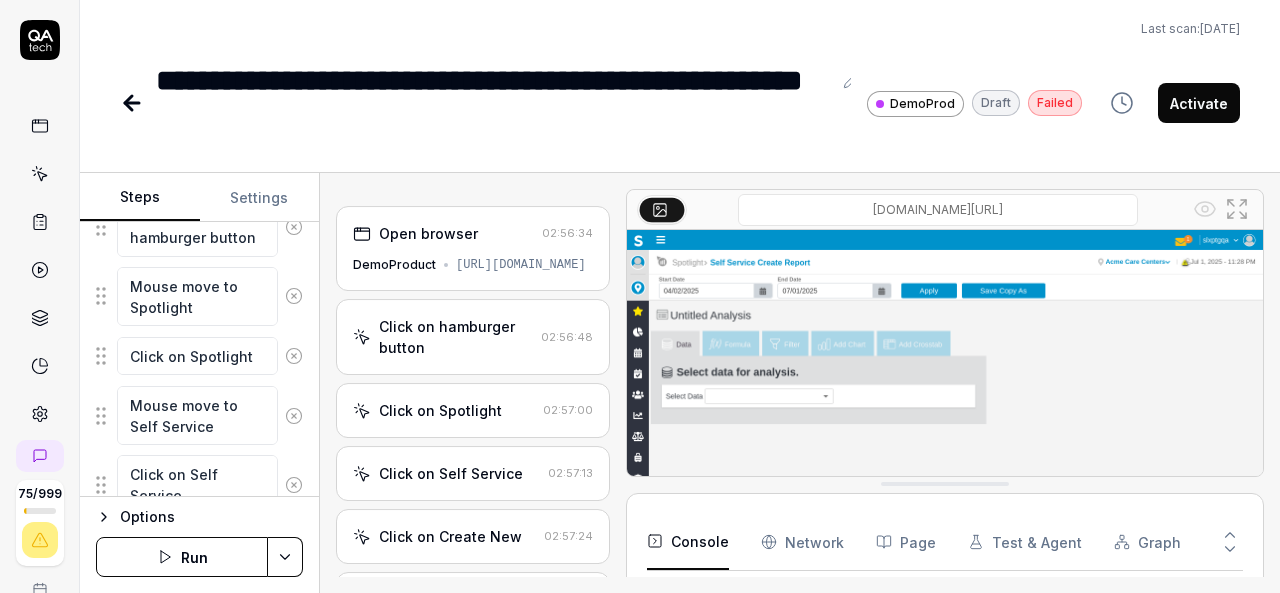 scroll, scrollTop: 452, scrollLeft: 0, axis: vertical 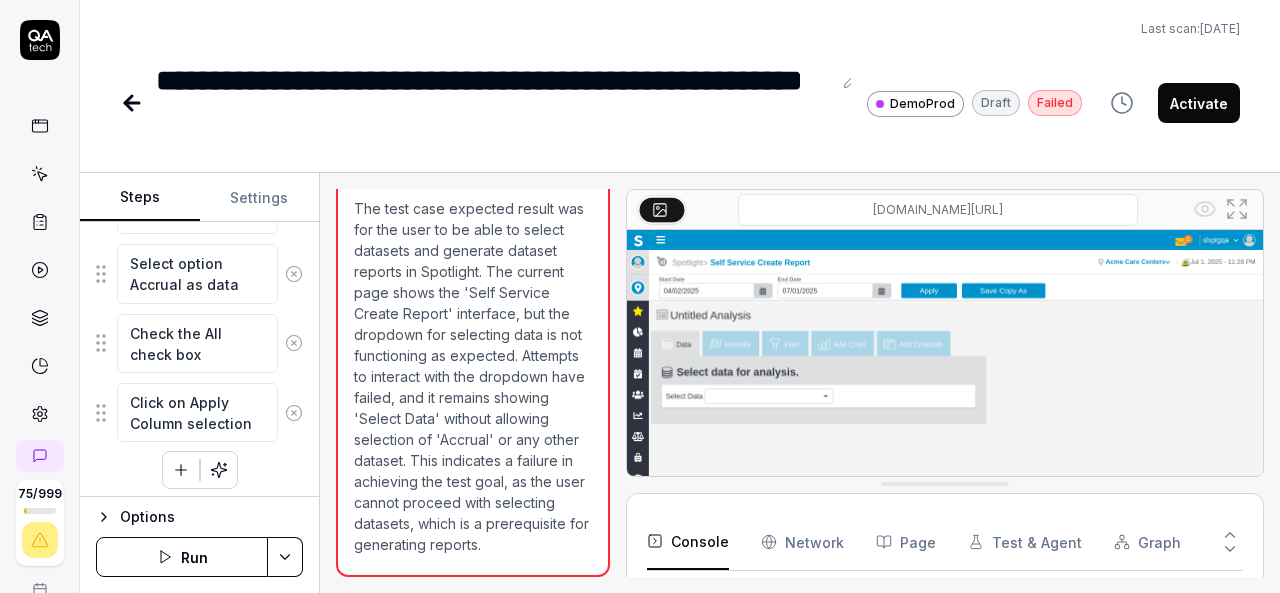click 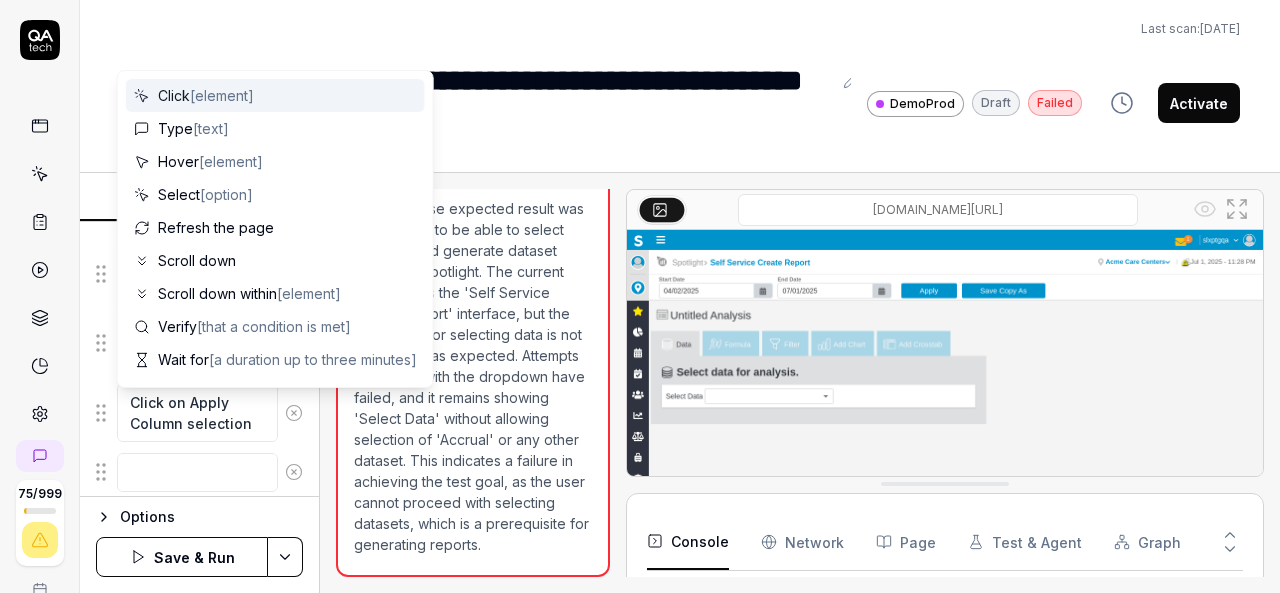 scroll, scrollTop: 908, scrollLeft: 0, axis: vertical 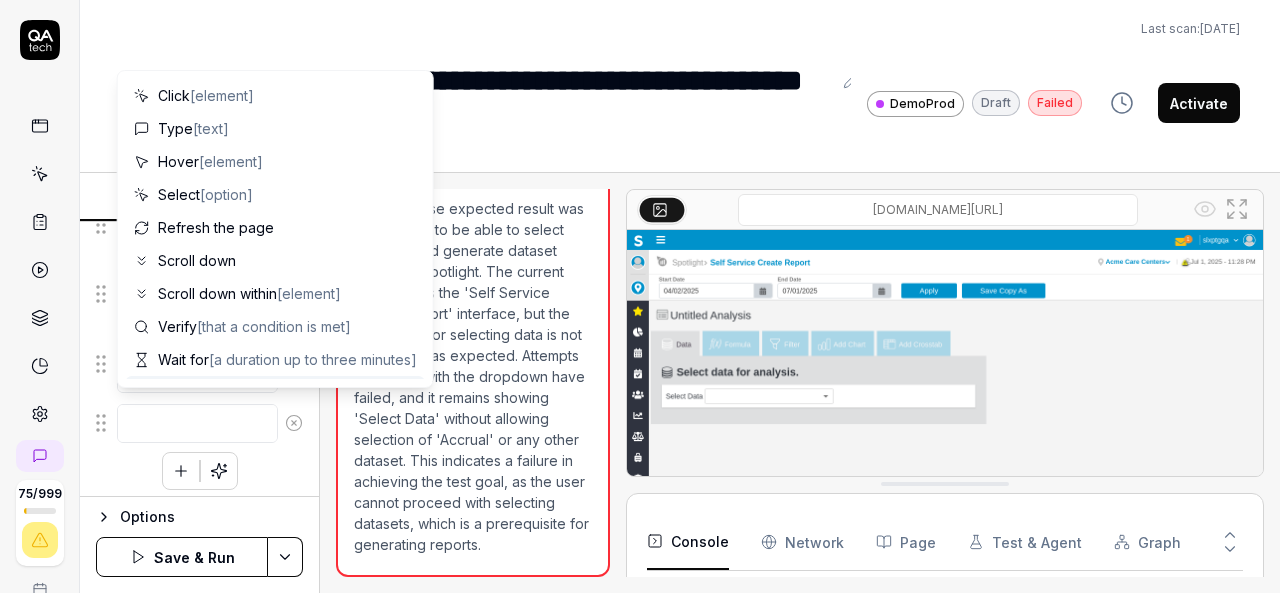 click at bounding box center [197, 423] 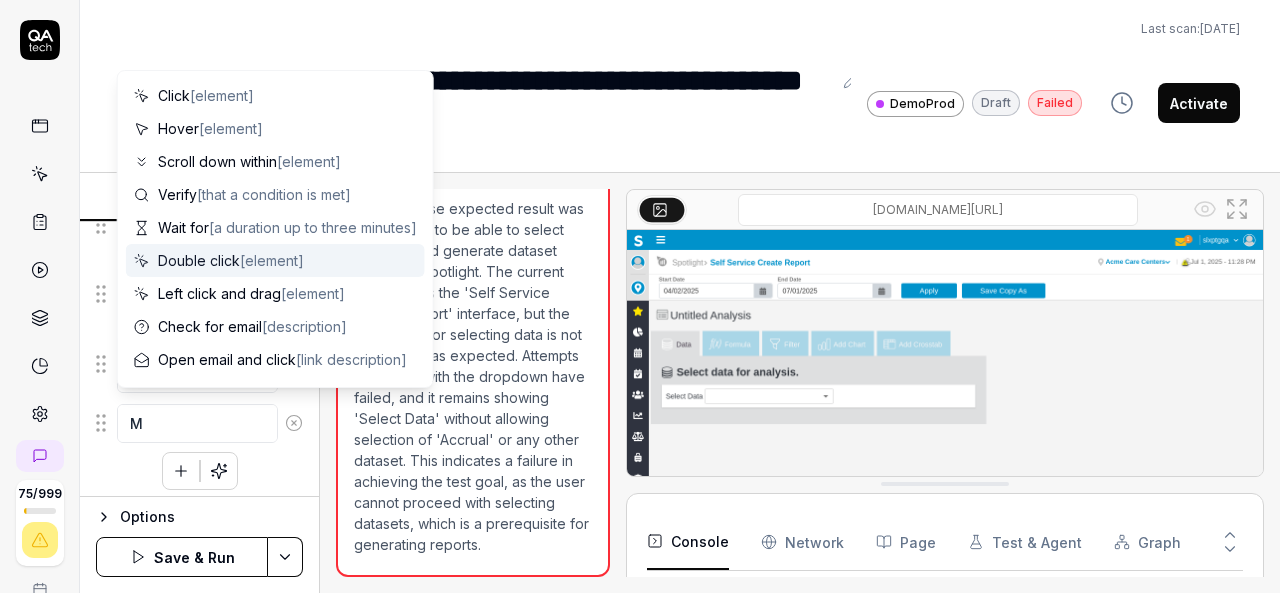 type on "*" 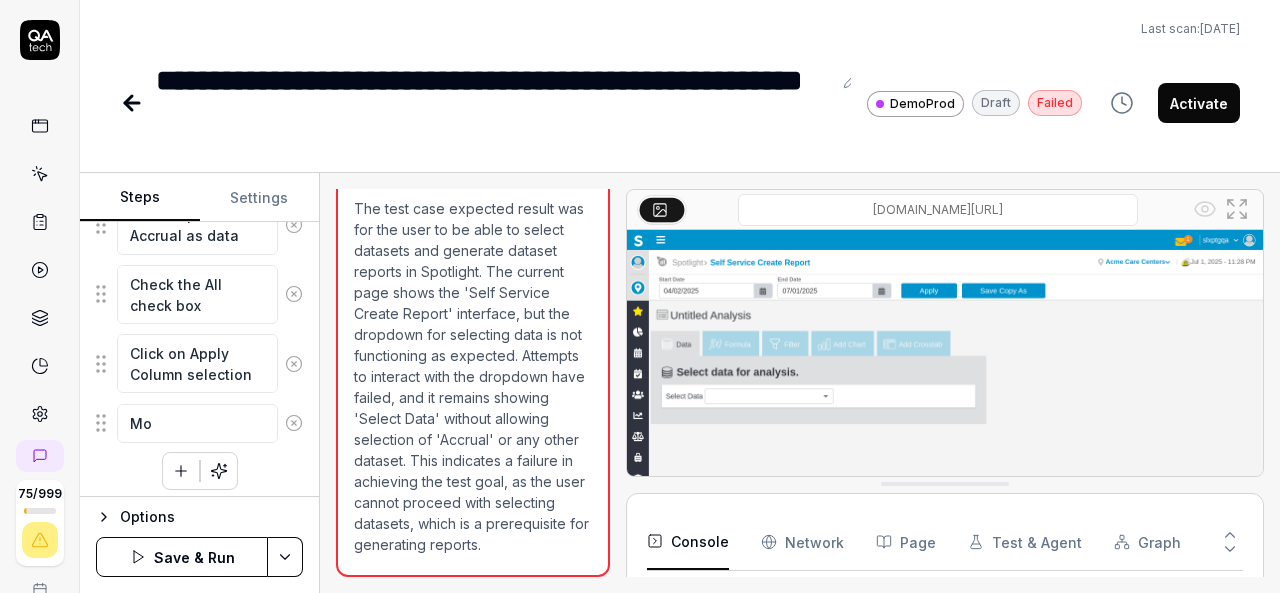 type on "*" 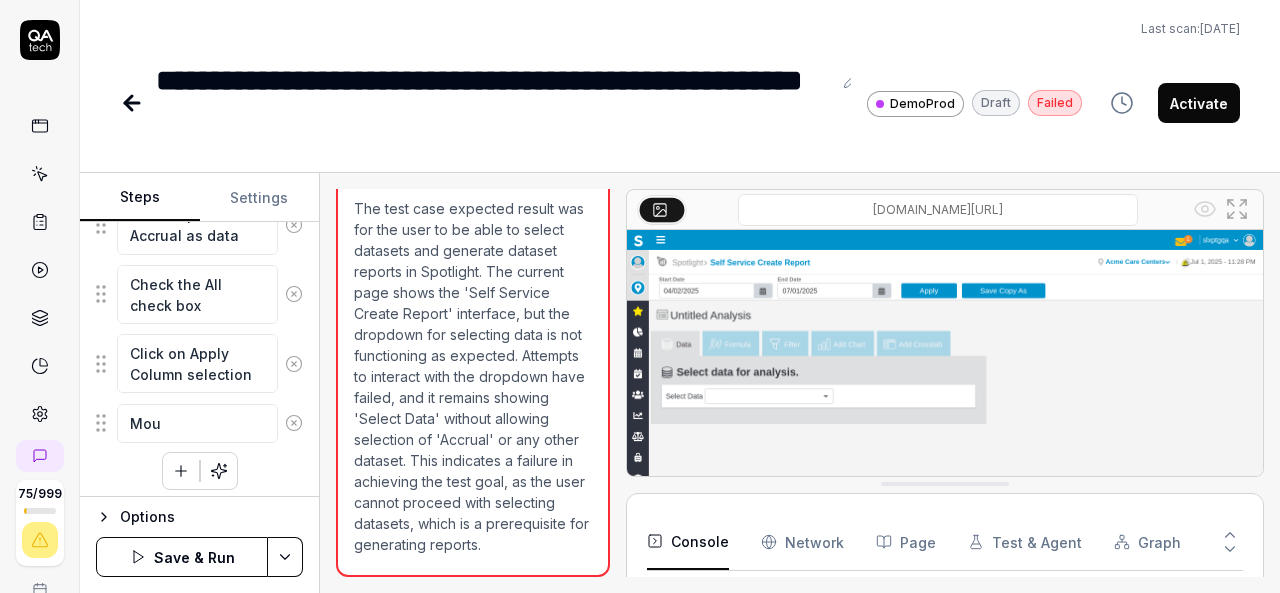 type on "*" 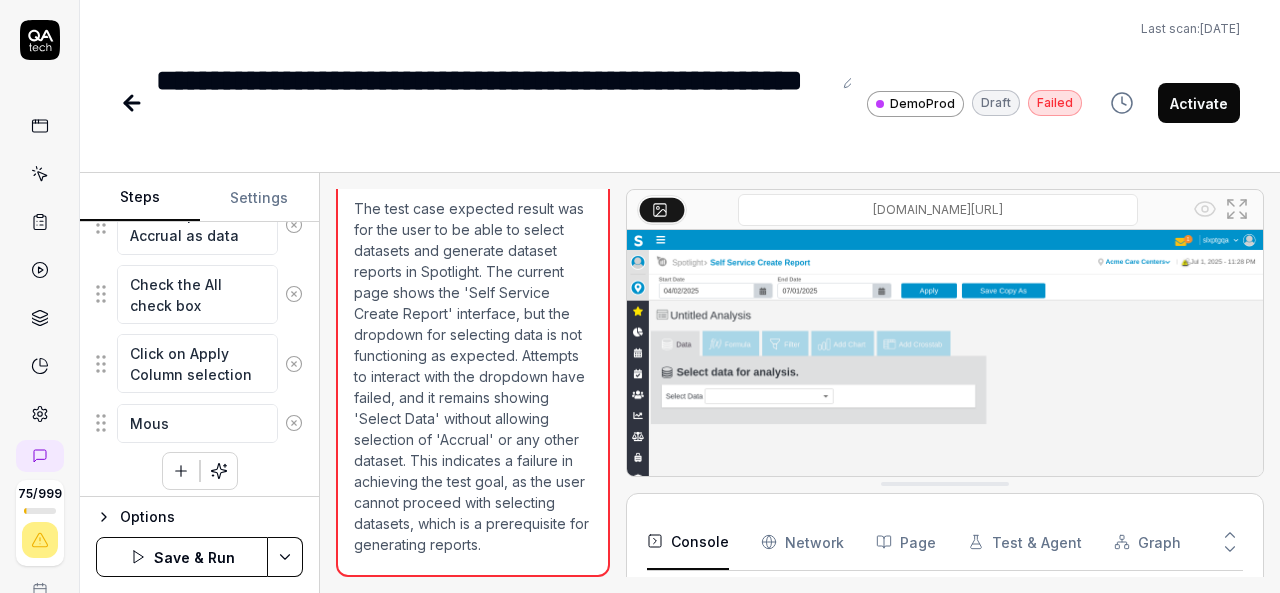 type on "*" 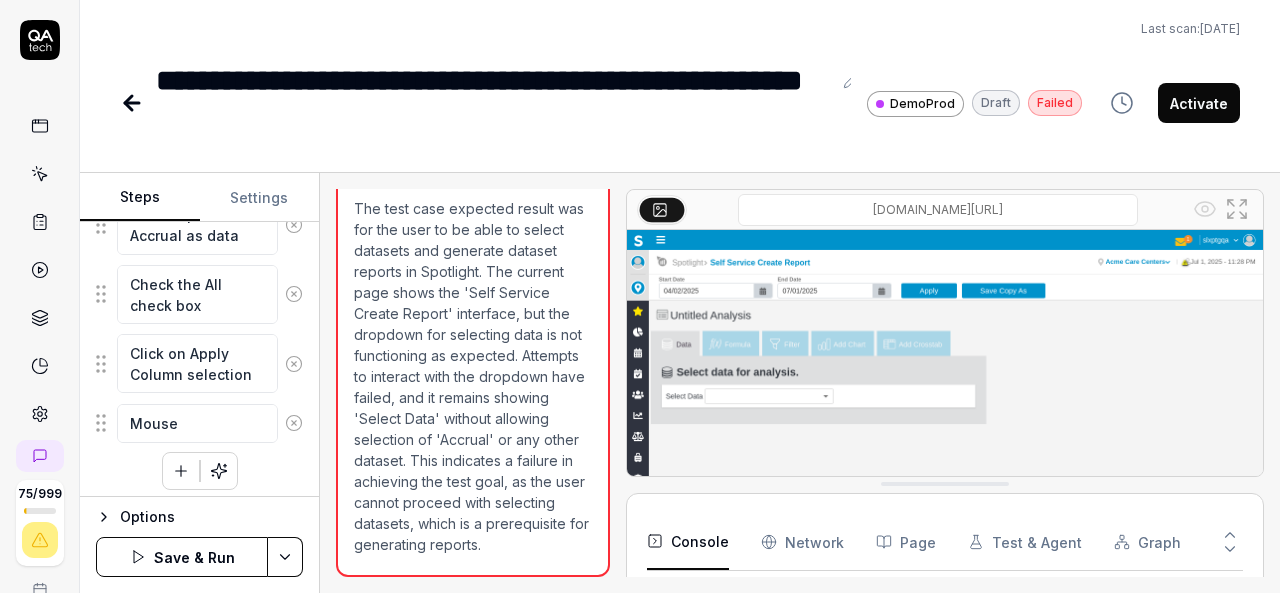type on "*" 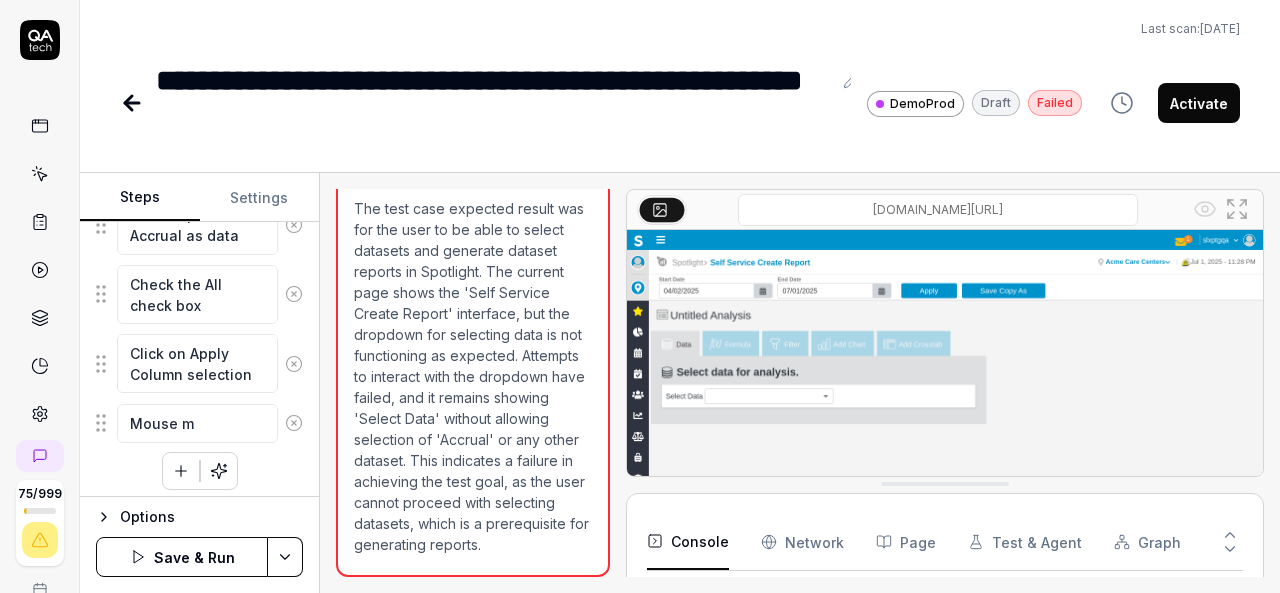 type on "*" 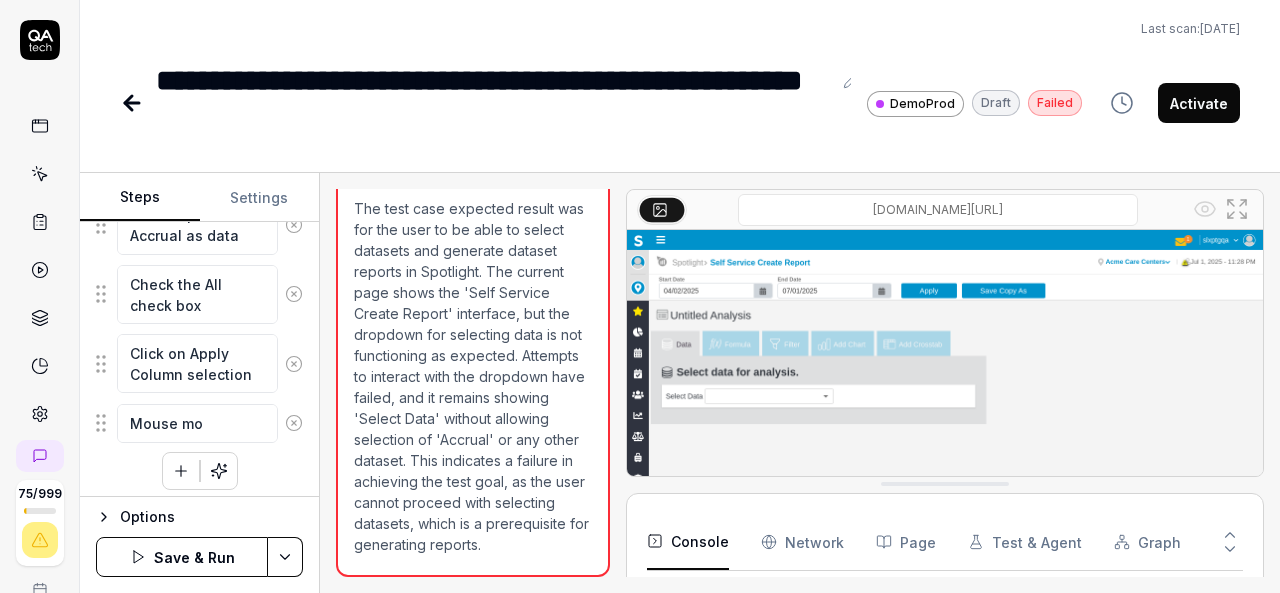 type on "*" 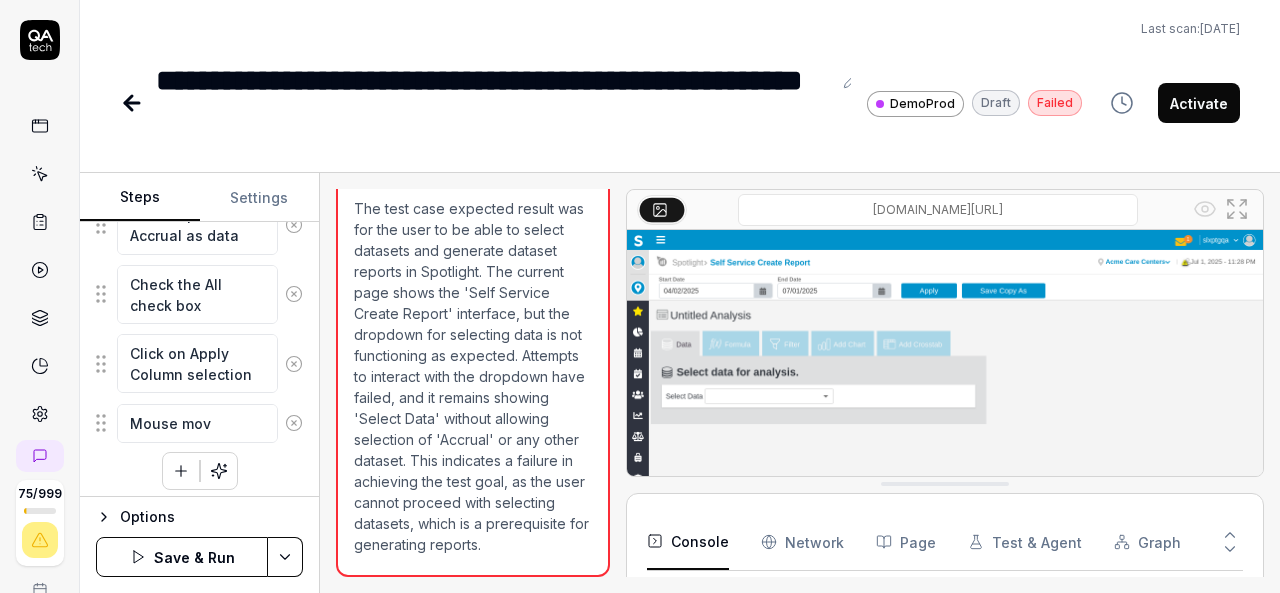 type on "*" 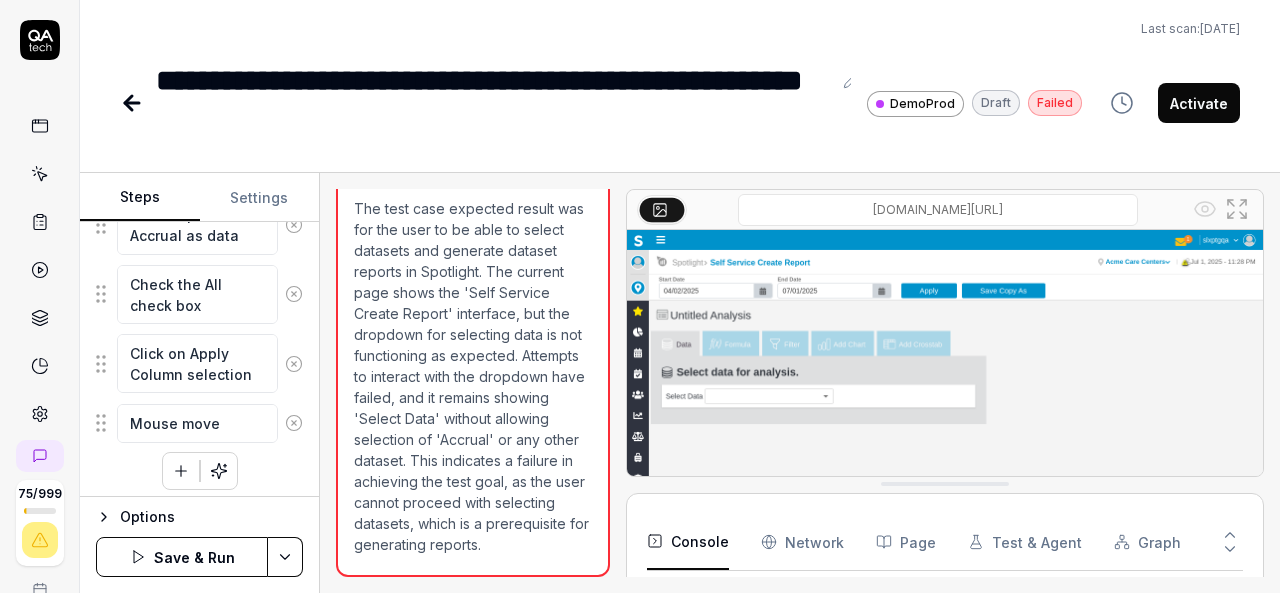 type on "*" 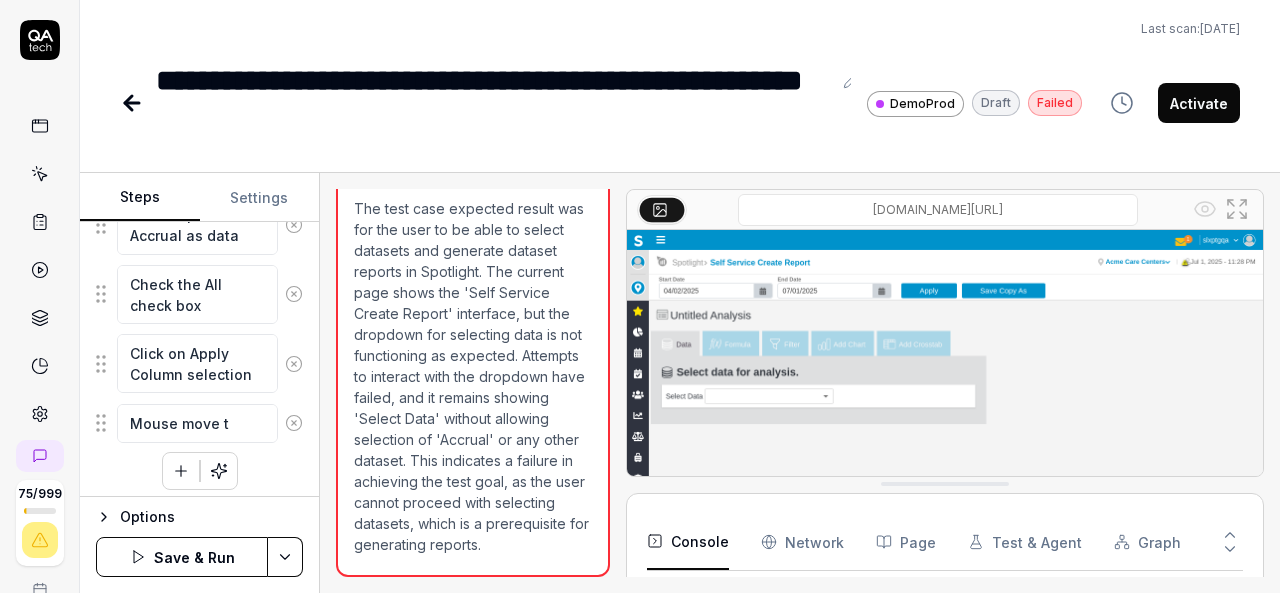 type on "*" 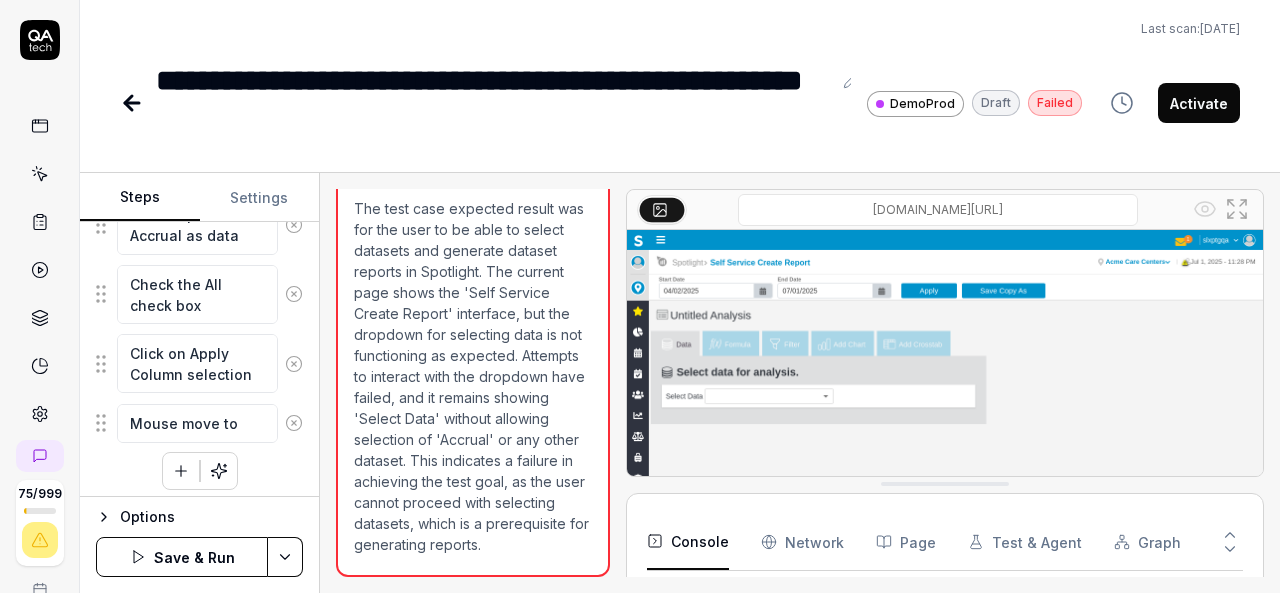 type on "*" 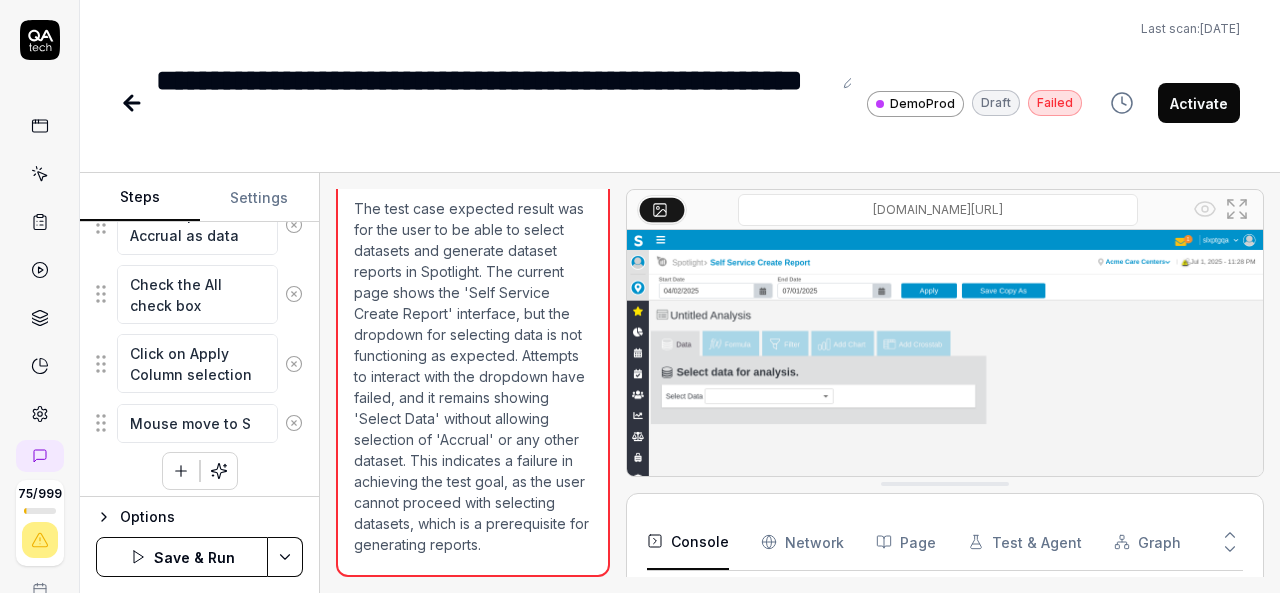 type on "*" 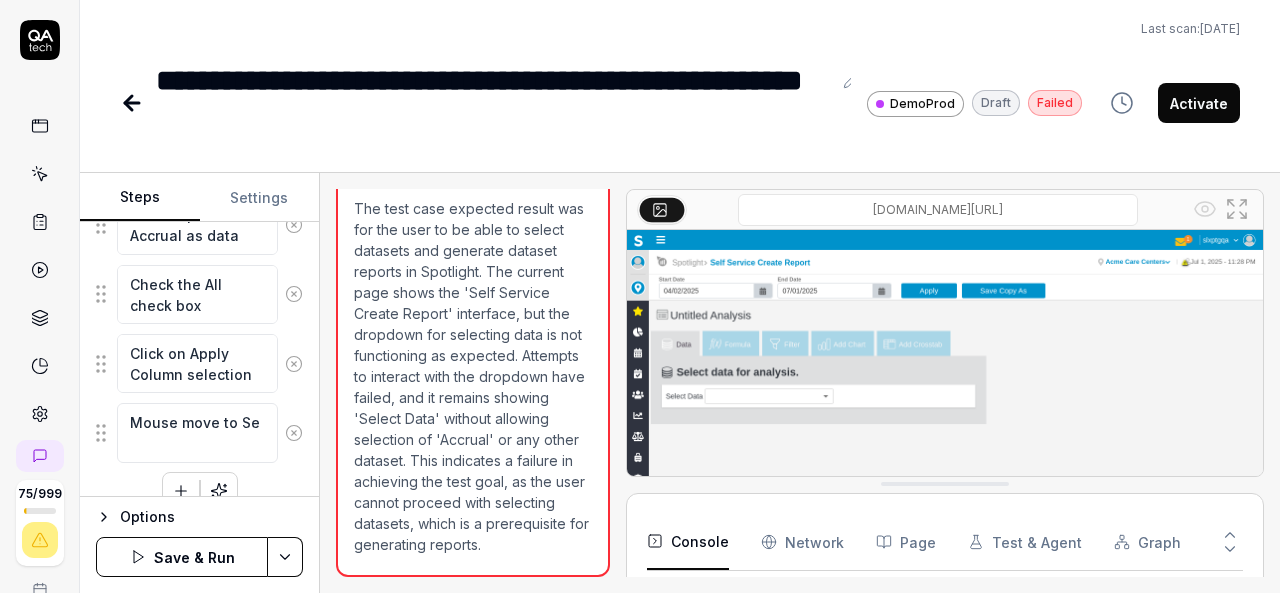 type on "*" 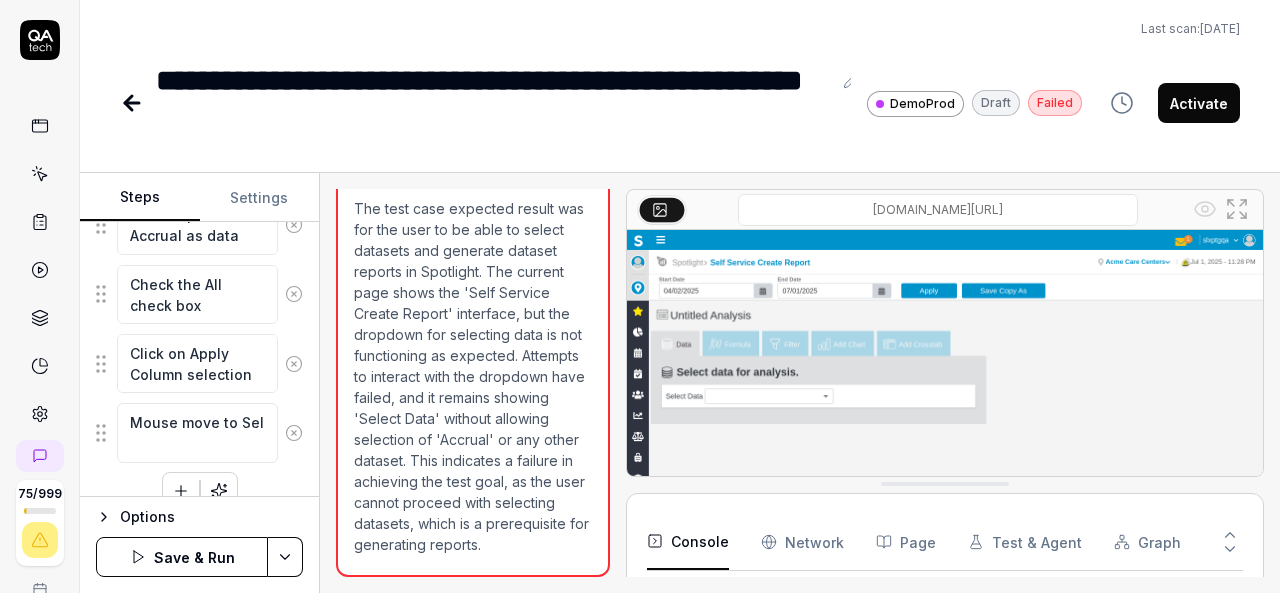 type on "*" 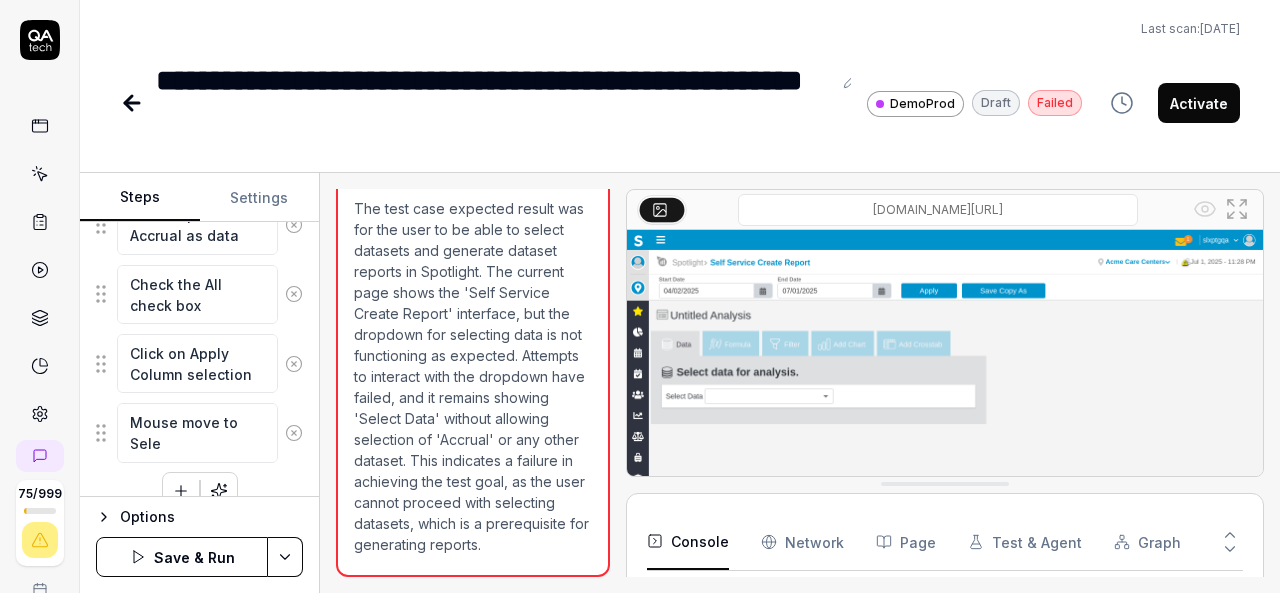 type on "*" 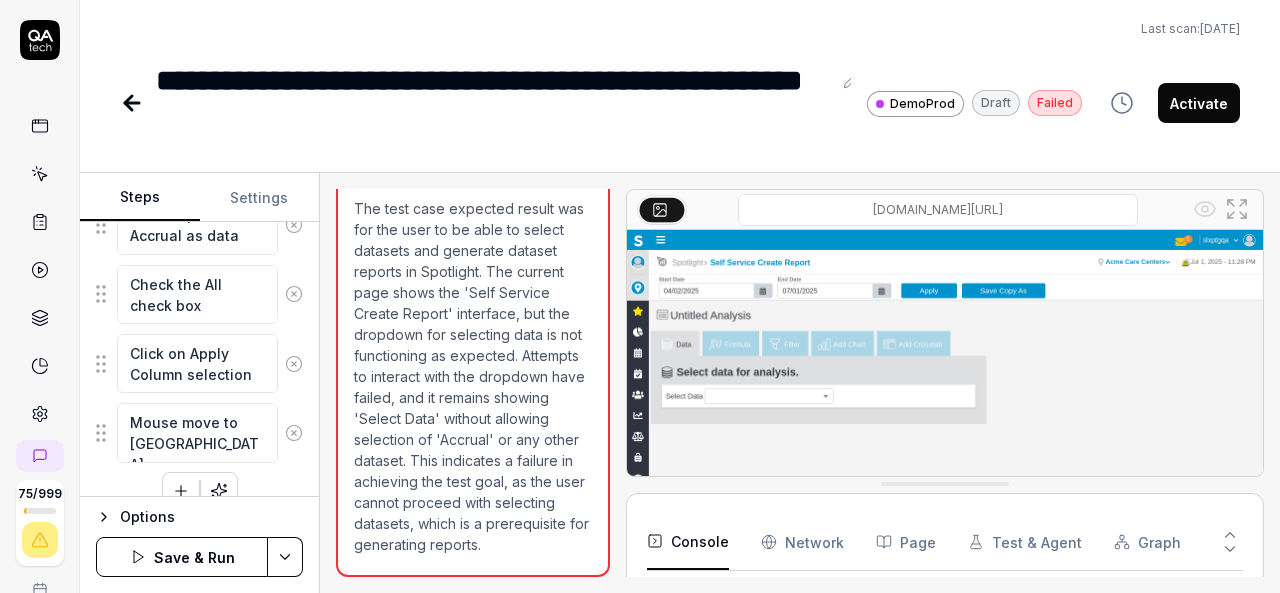 type on "*" 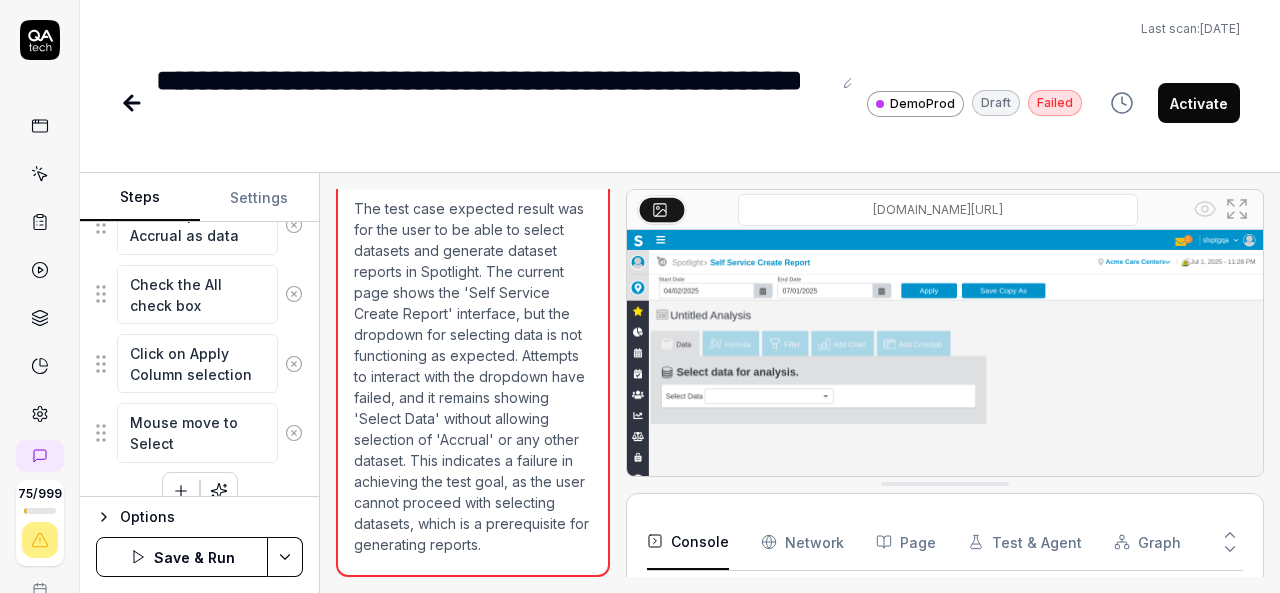 type on "*" 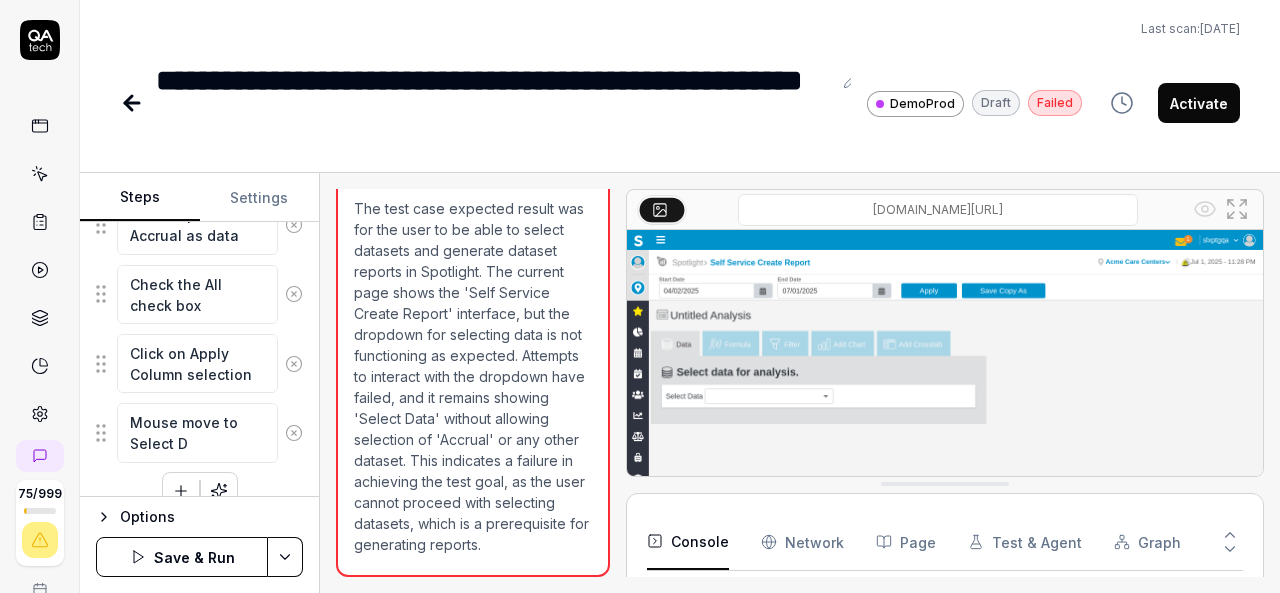 type on "*" 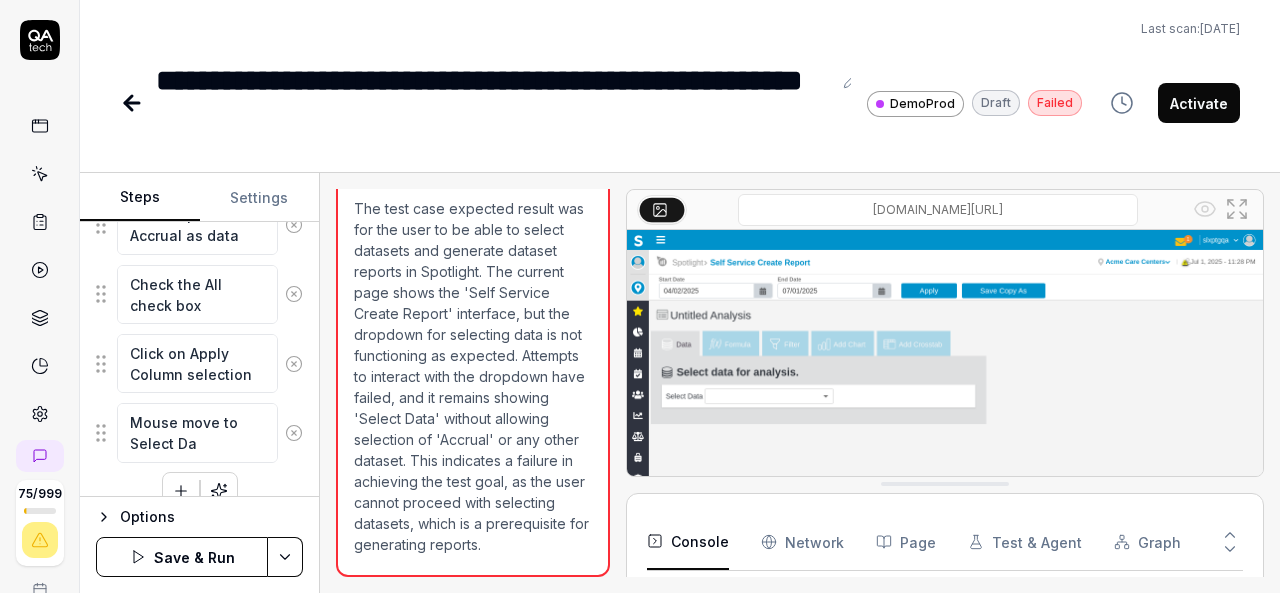type on "*" 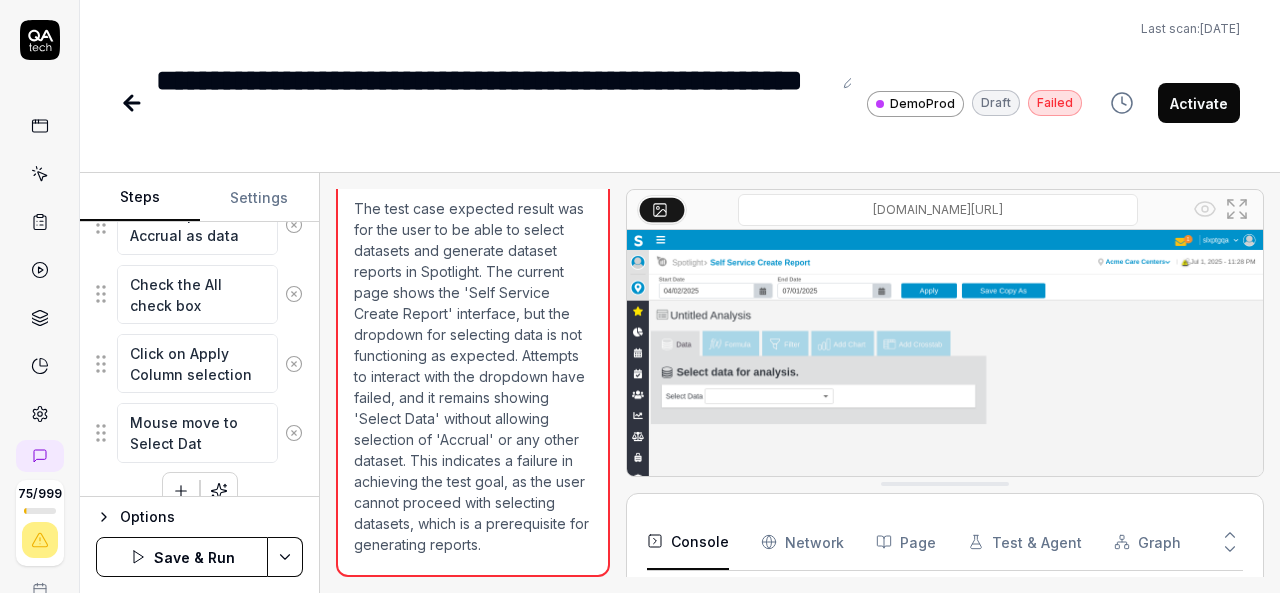 type on "*" 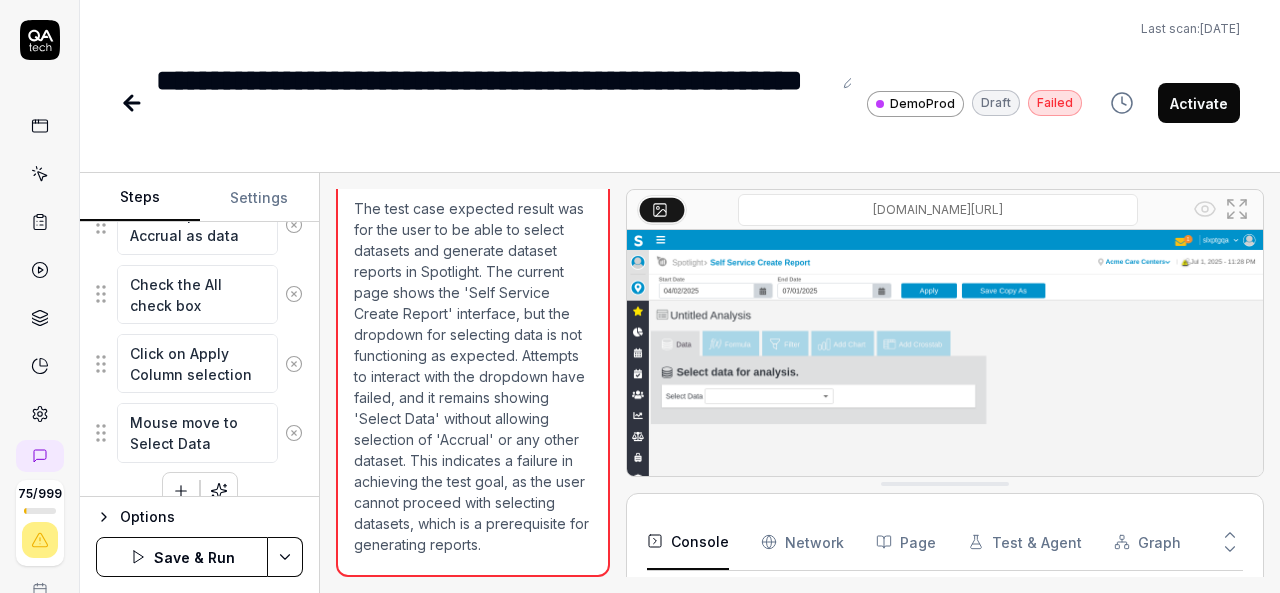 type on "*" 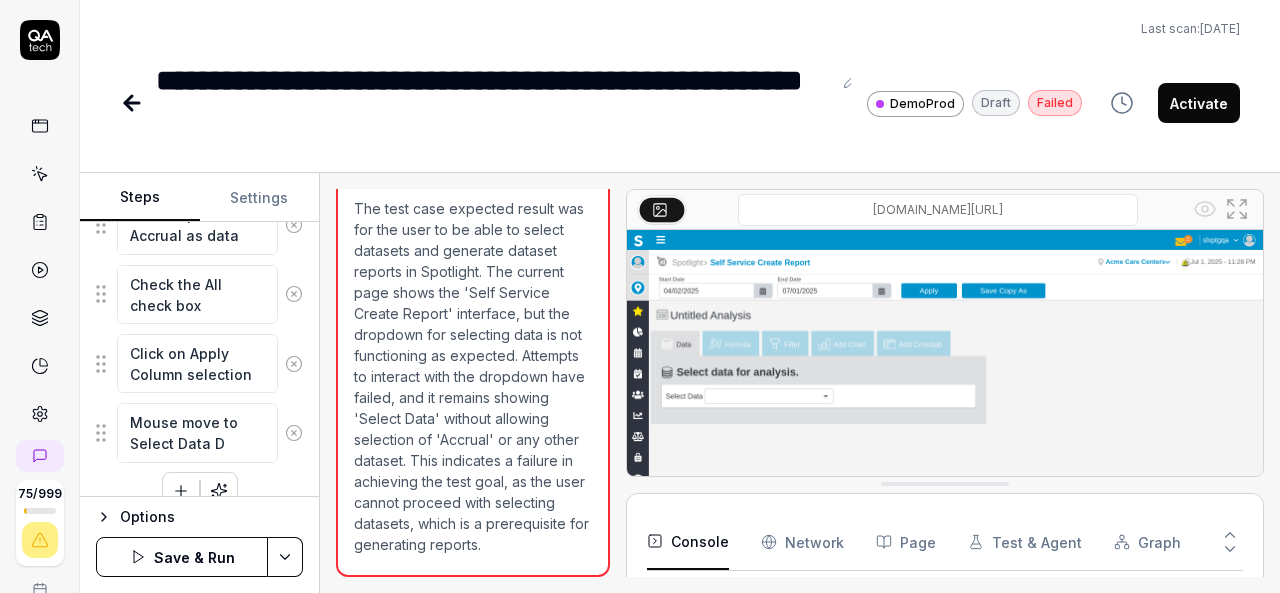 type on "*" 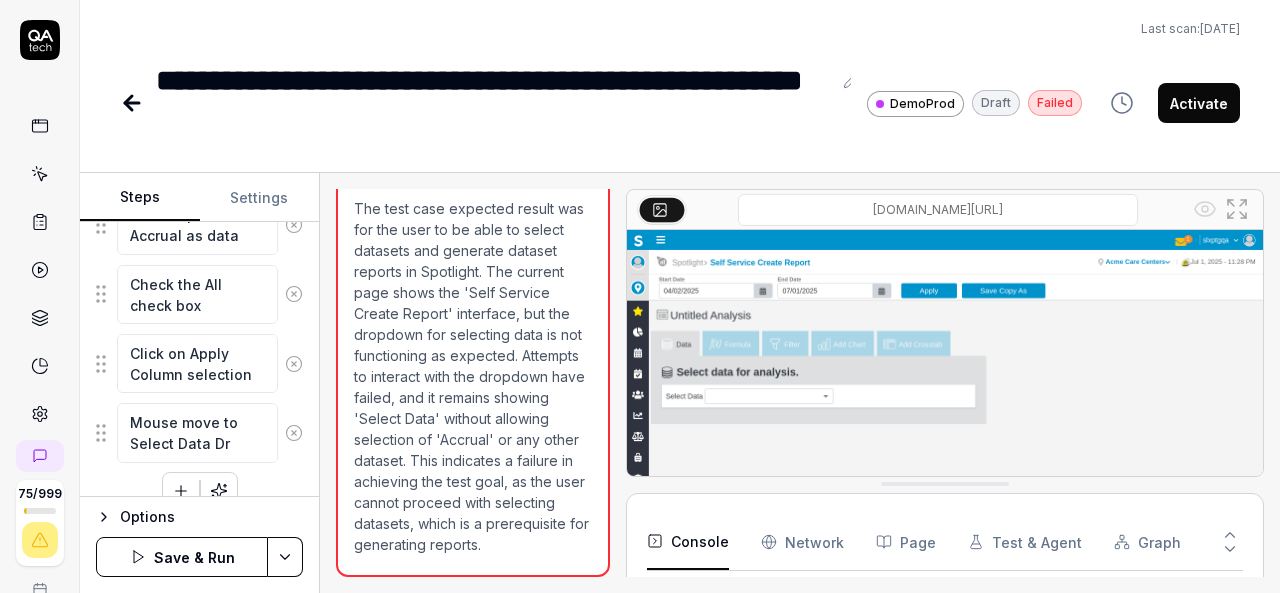 type on "*" 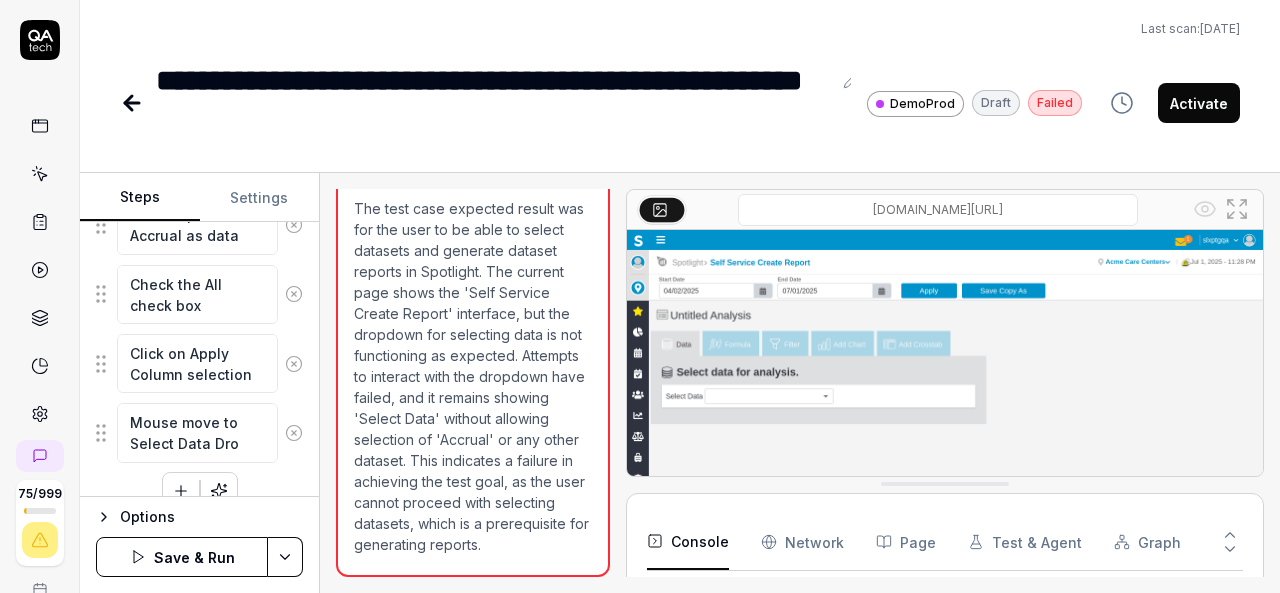 type on "*" 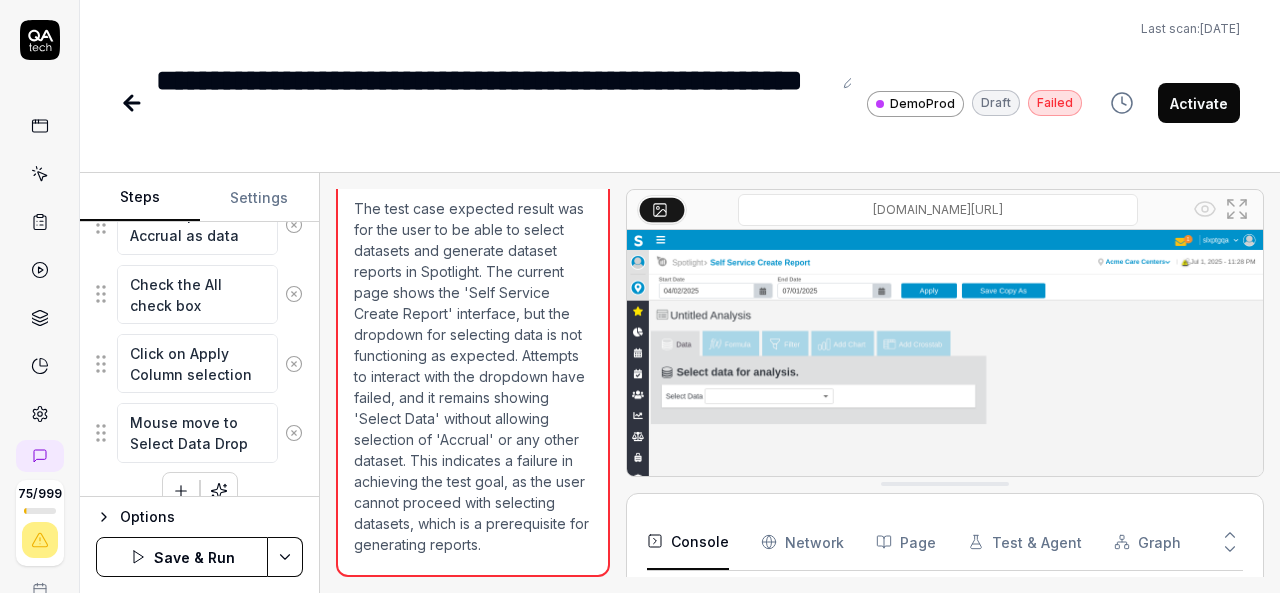 type on "*" 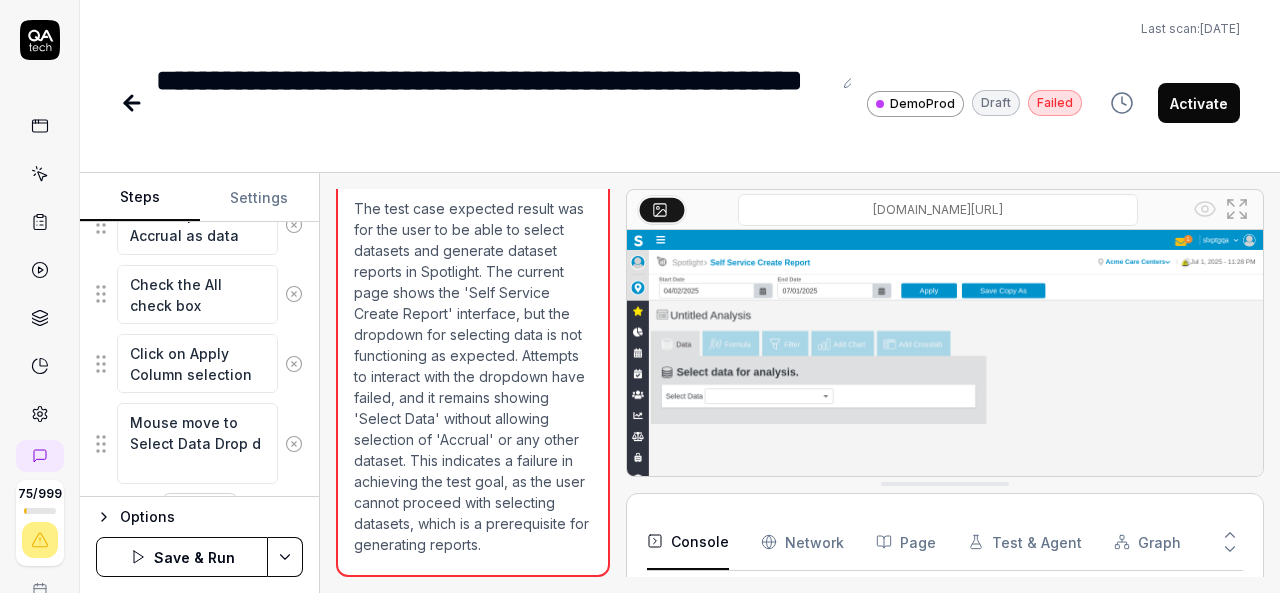 type on "*" 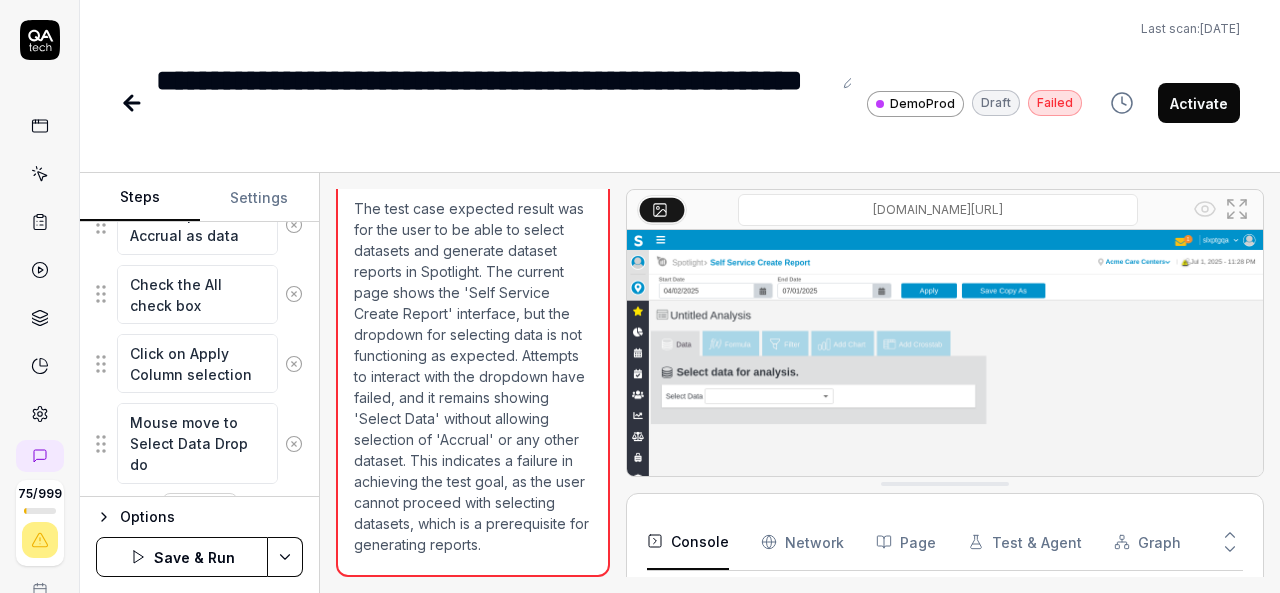 type on "*" 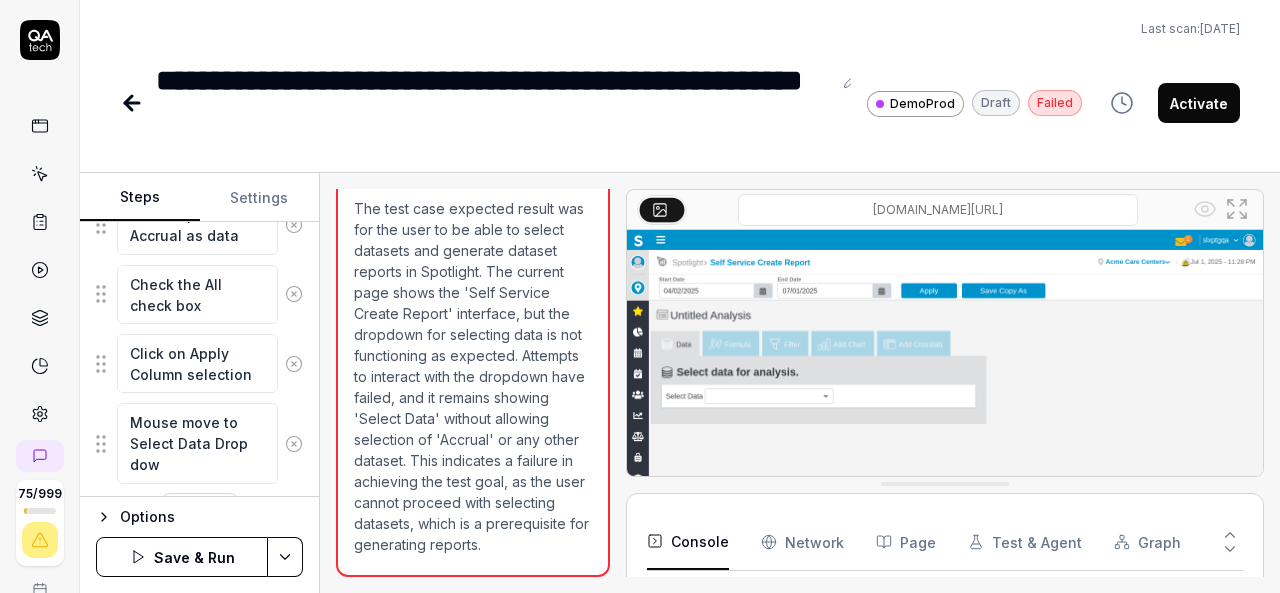 type on "*" 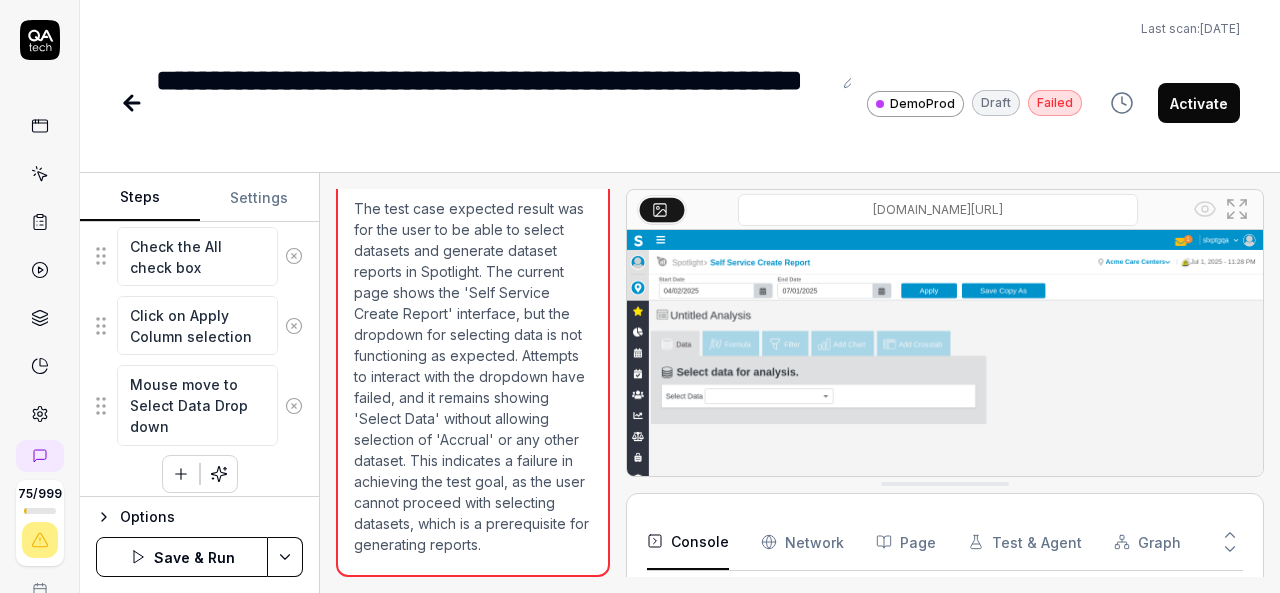 scroll, scrollTop: 948, scrollLeft: 0, axis: vertical 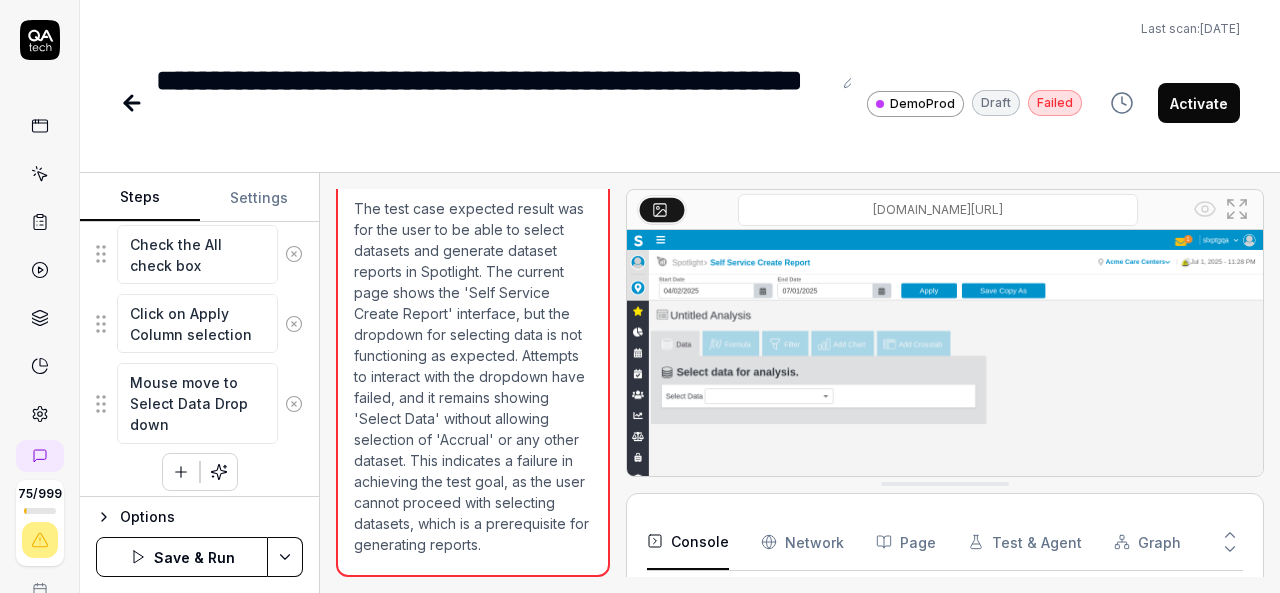 type on "Mouse move to Select Data Drop down" 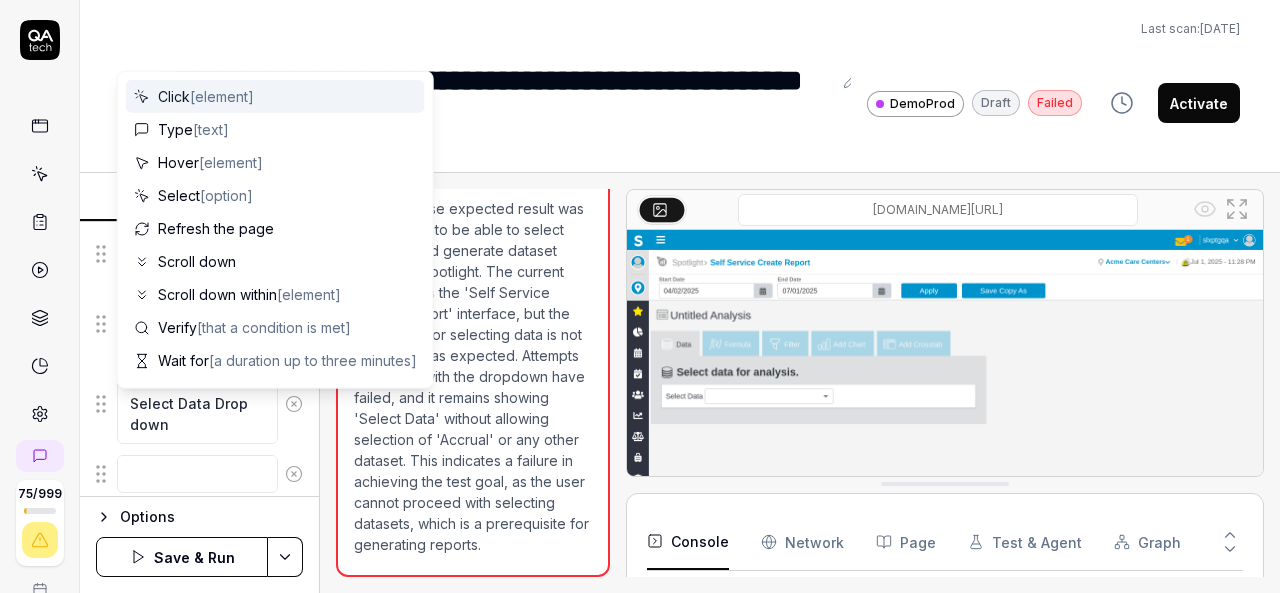 scroll, scrollTop: 998, scrollLeft: 0, axis: vertical 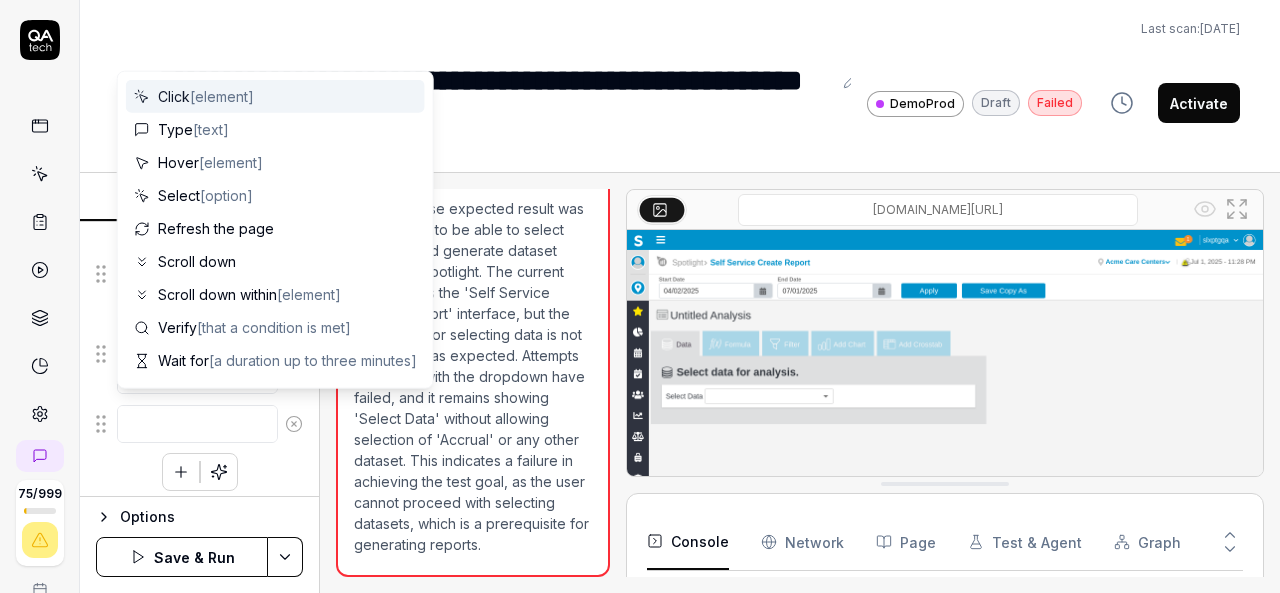 type on "*" 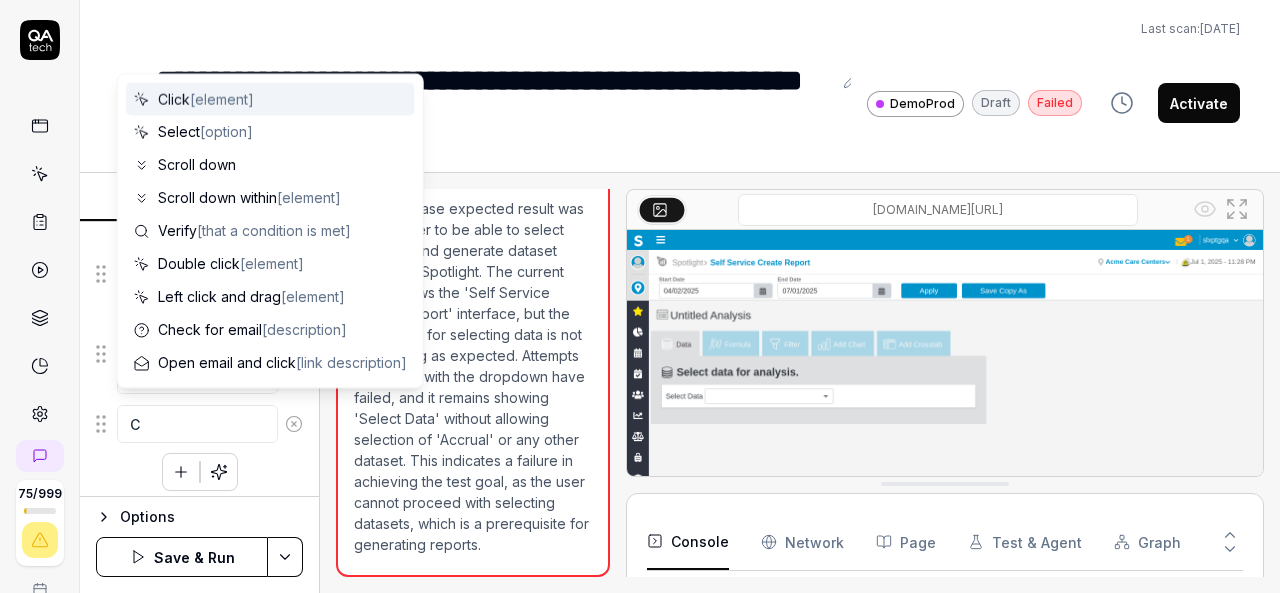 type on "*" 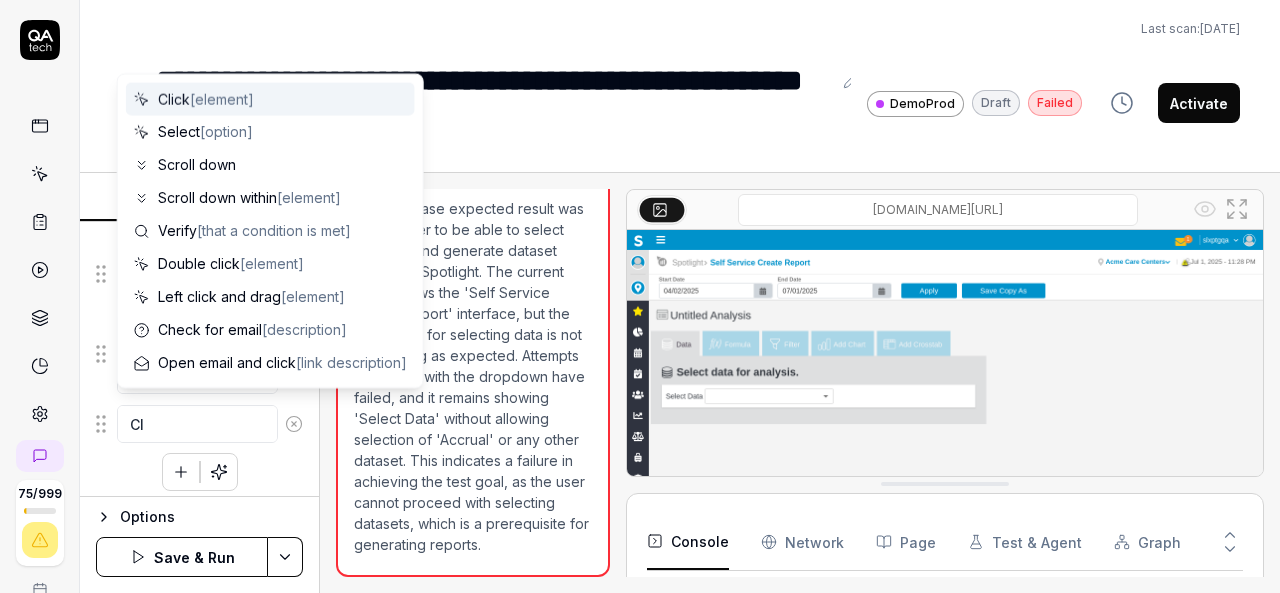 type on "*" 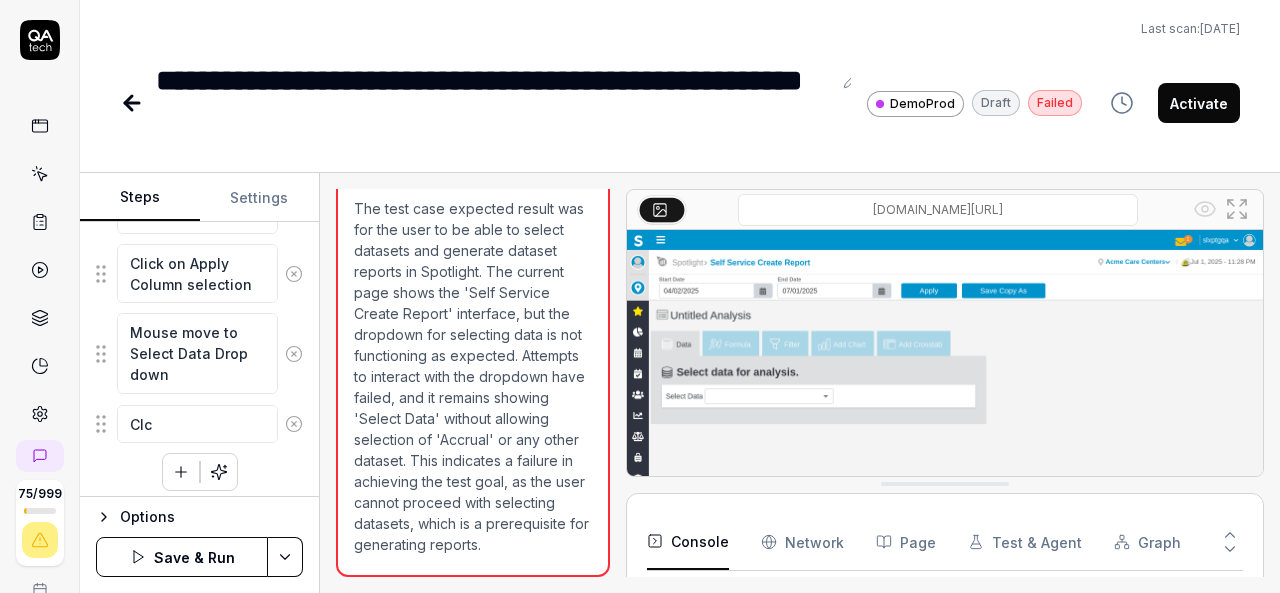 type on "*" 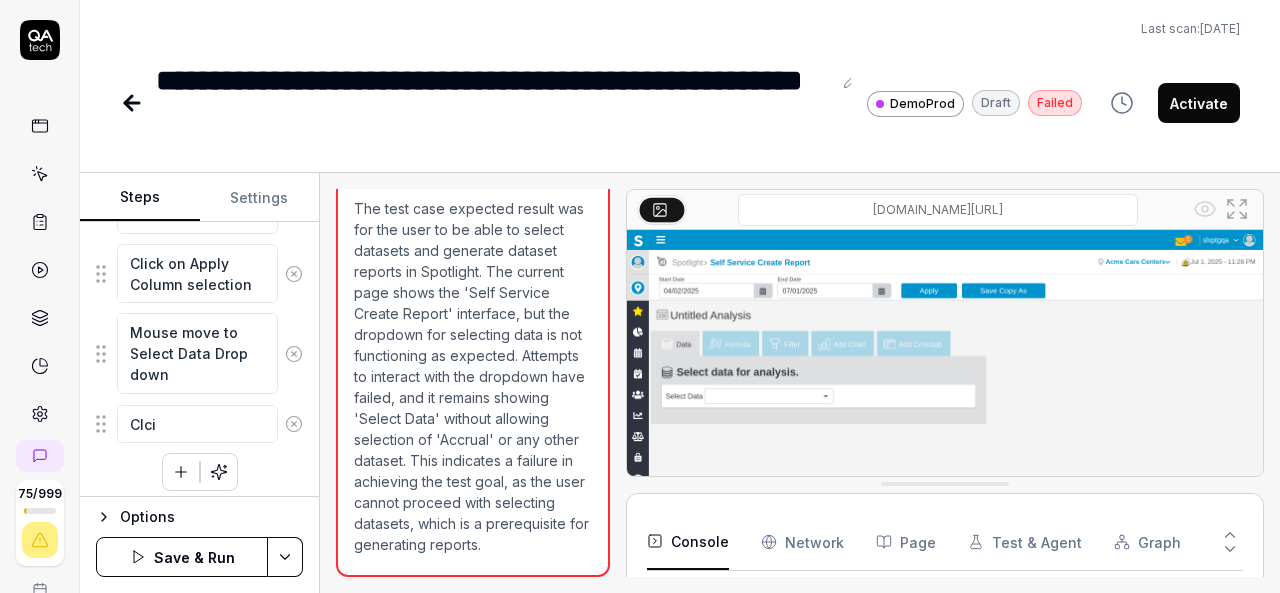 type on "*" 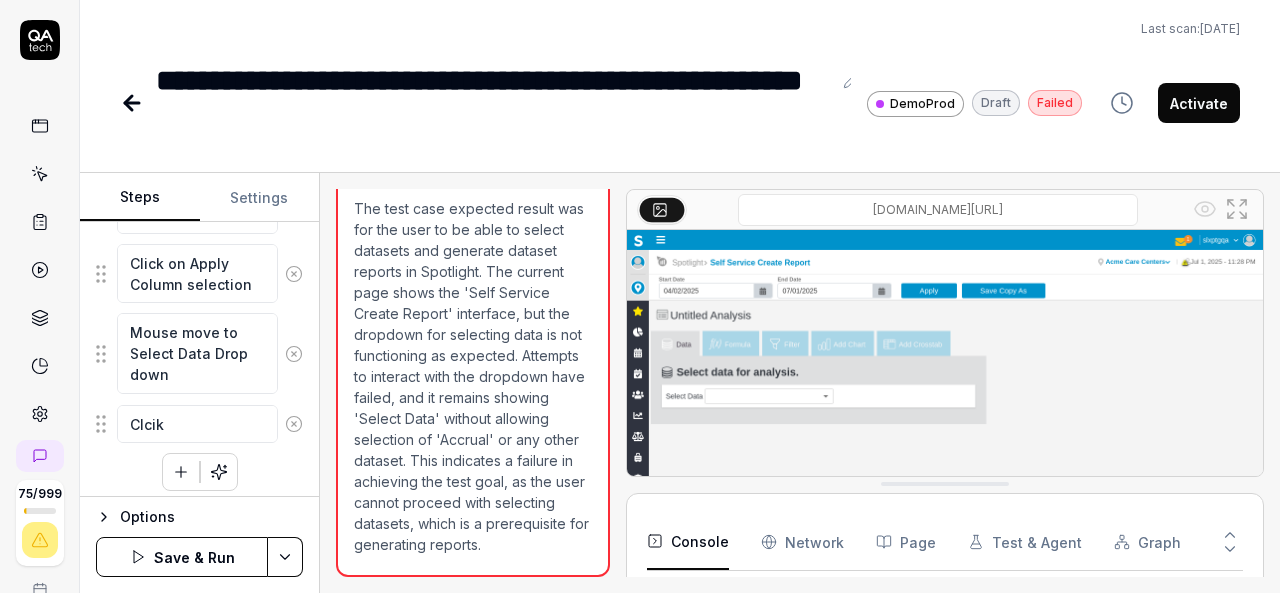 type on "*" 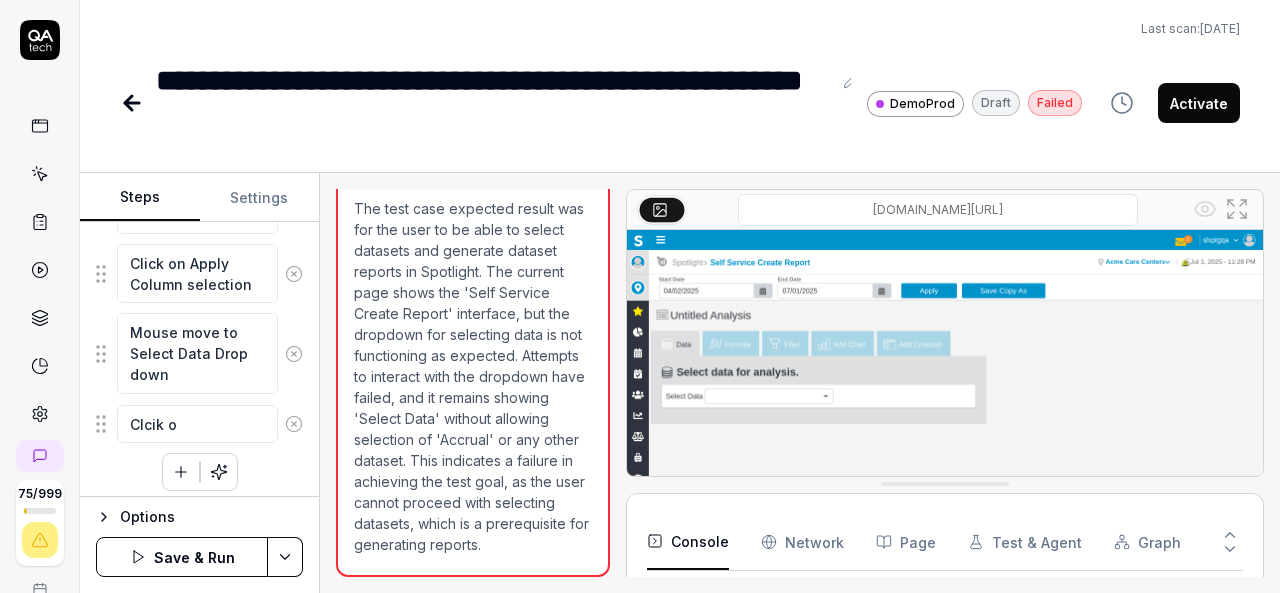 type on "*" 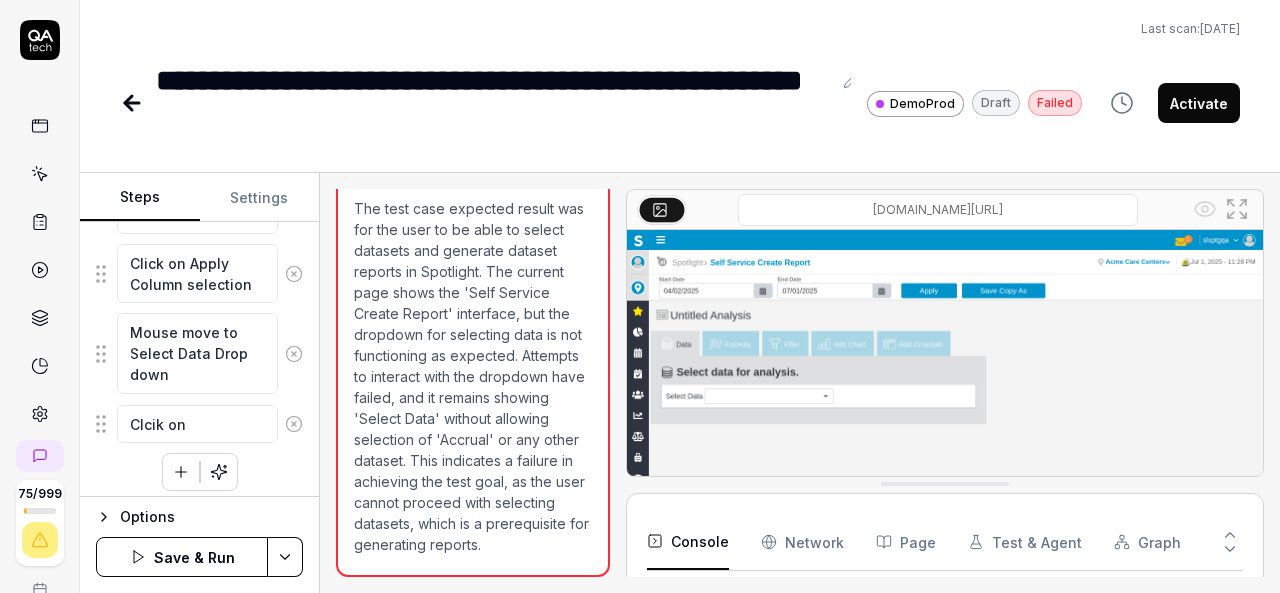 type on "*" 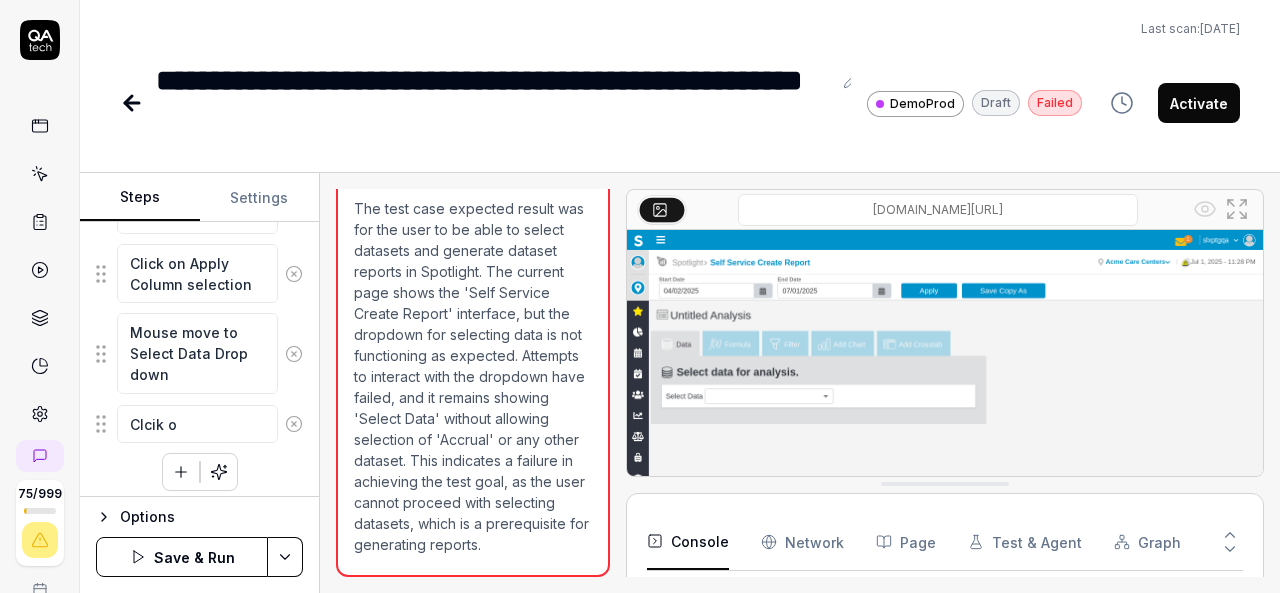 type on "*" 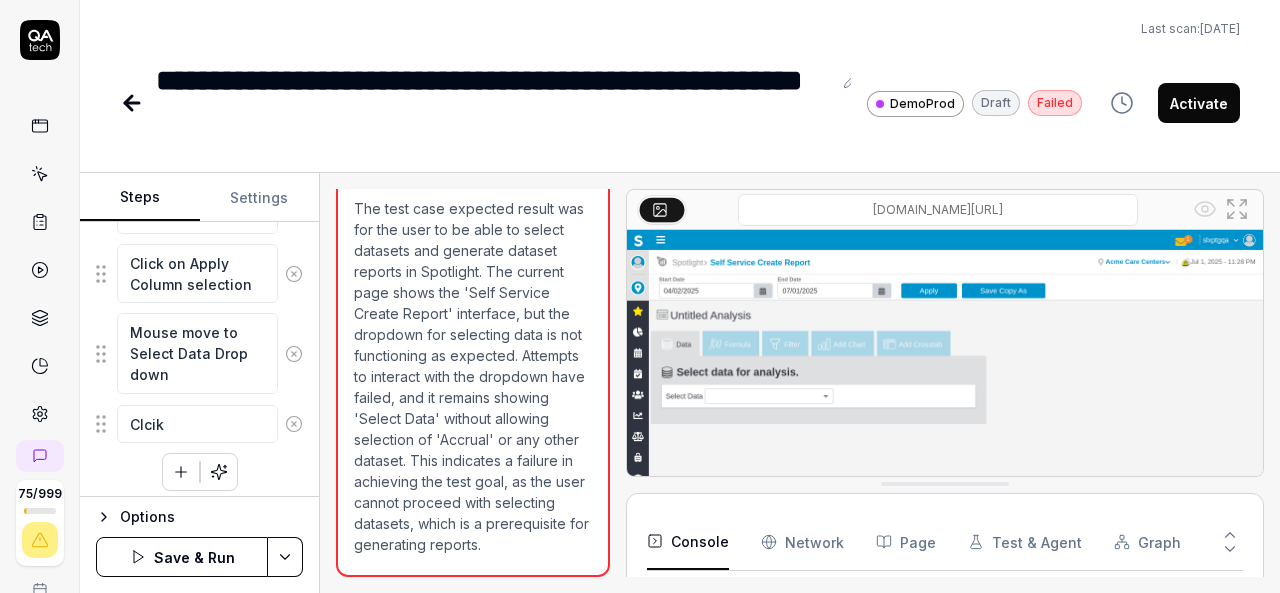 type on "*" 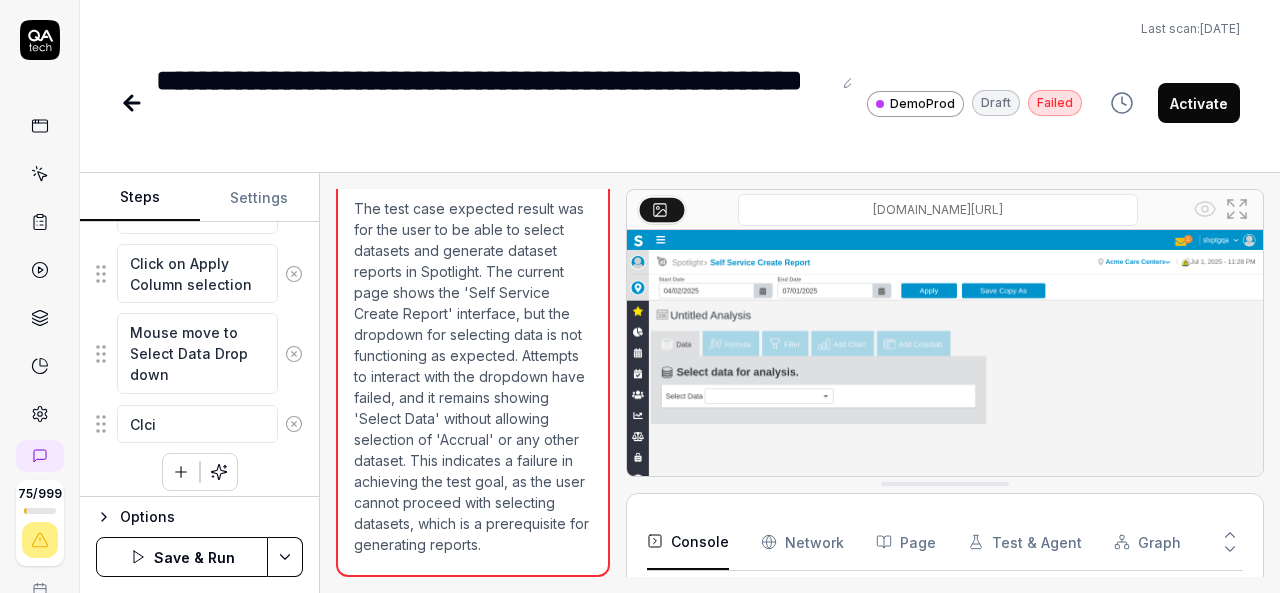 type on "*" 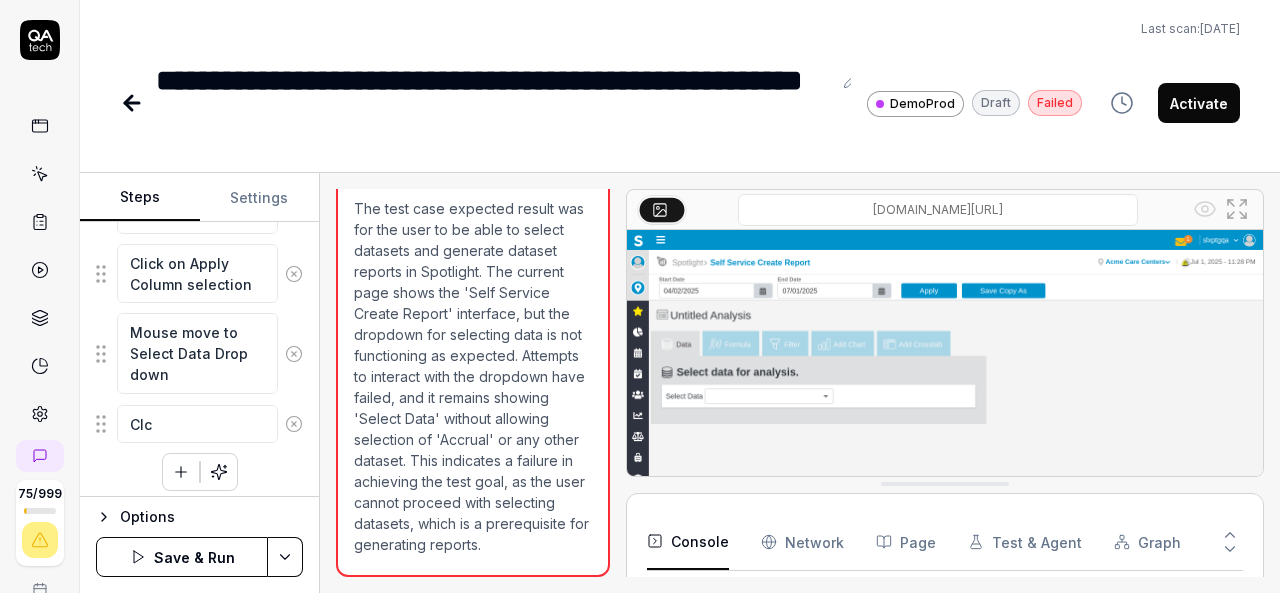 type on "*" 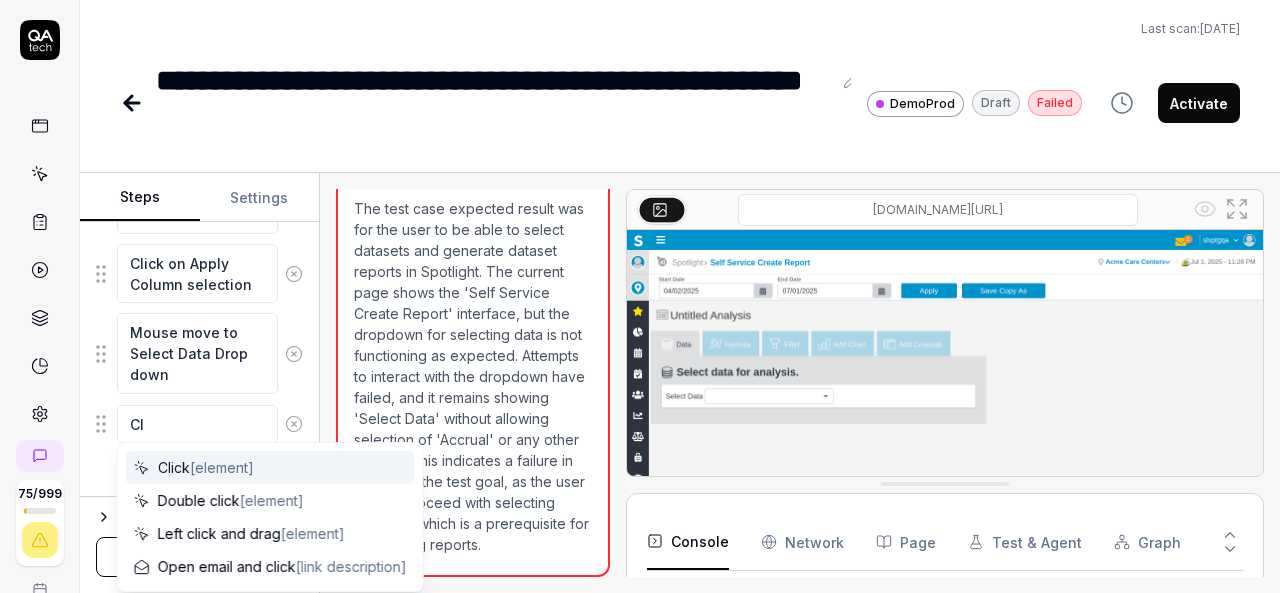type on "*" 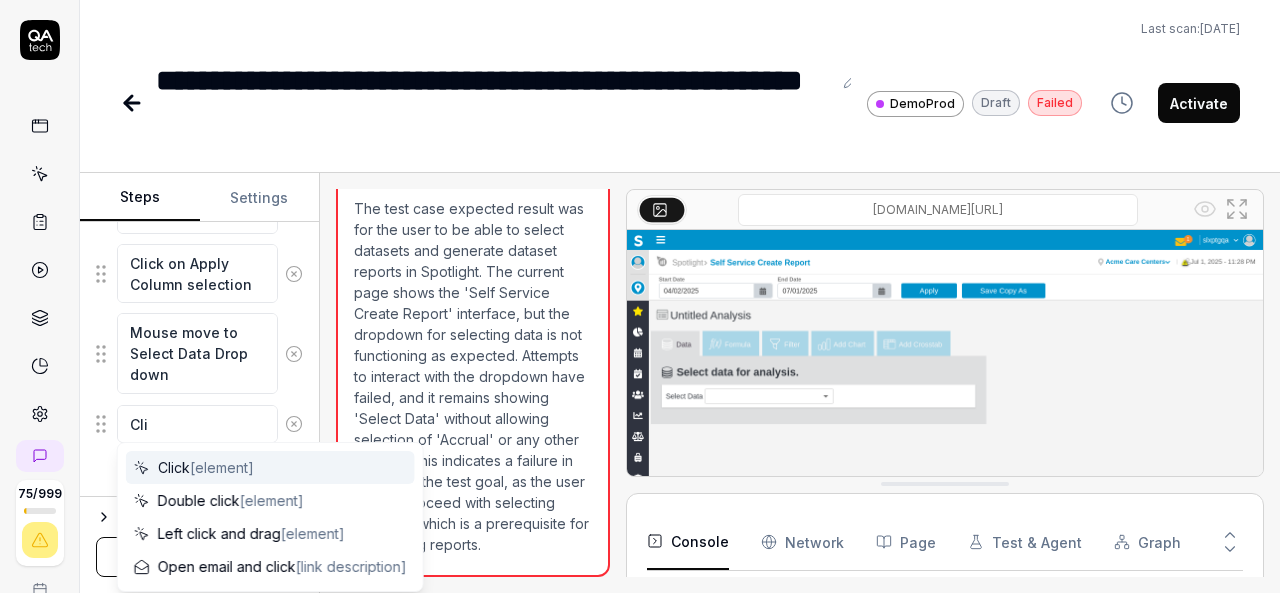 type on "*" 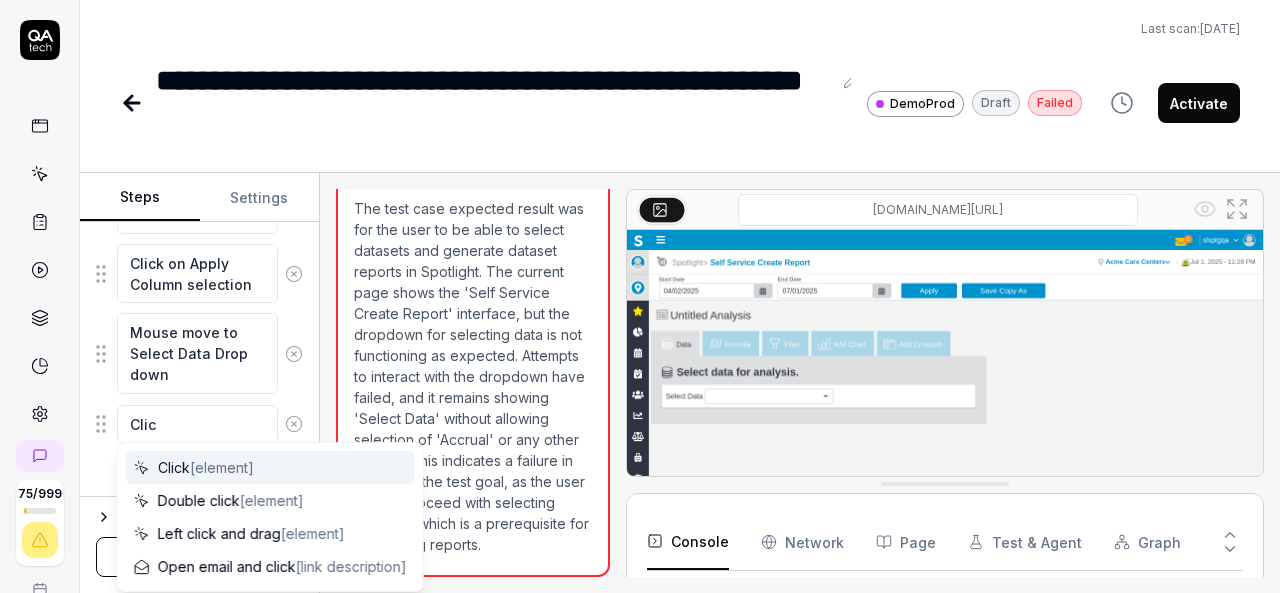 type on "*" 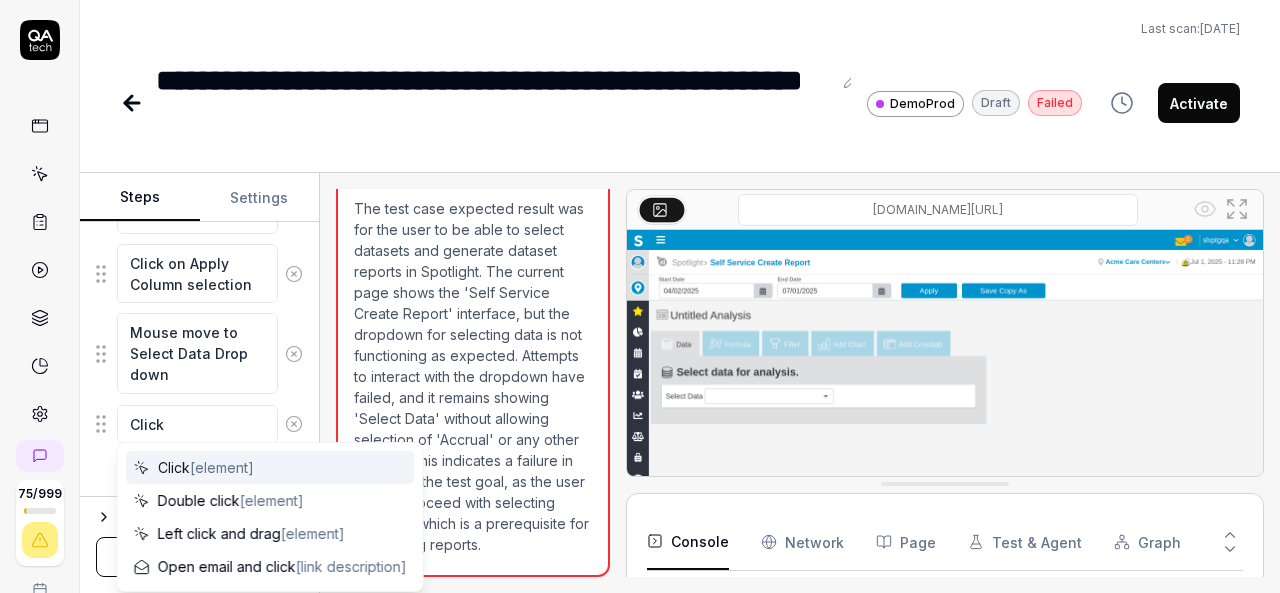 type on "*" 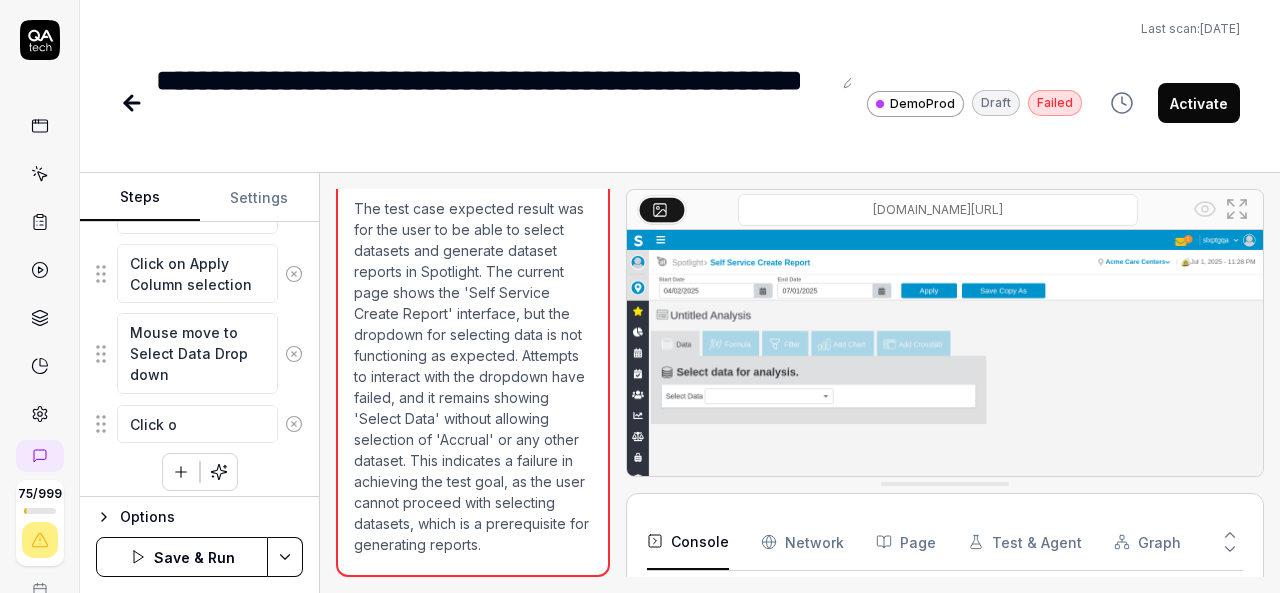 type on "*" 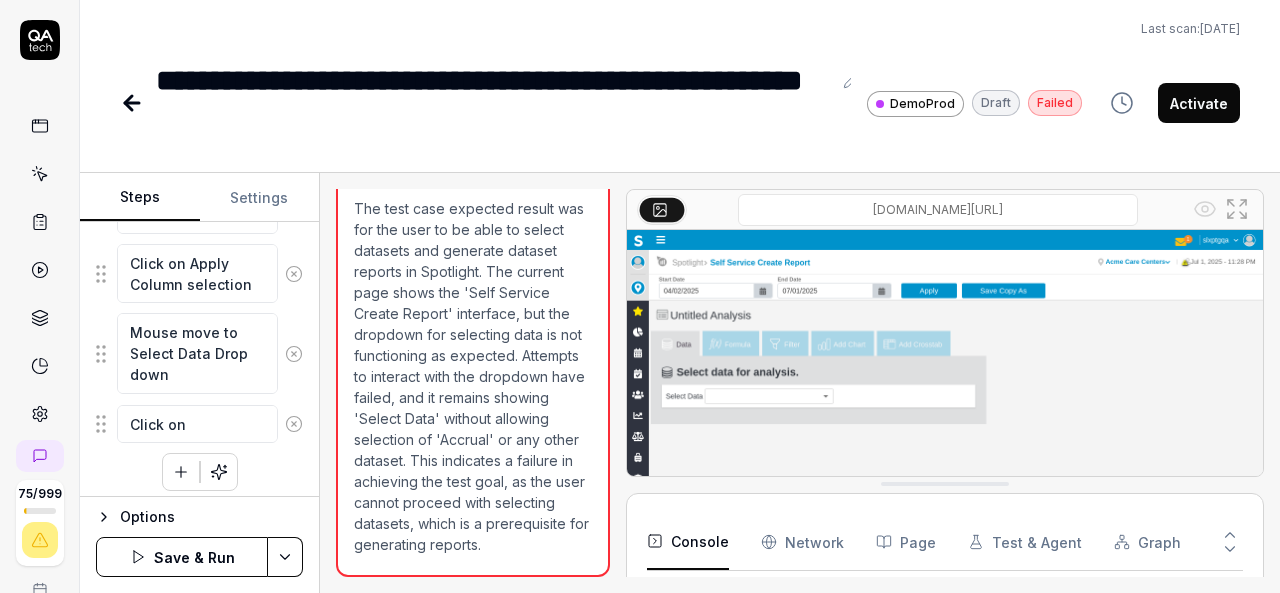 type on "*" 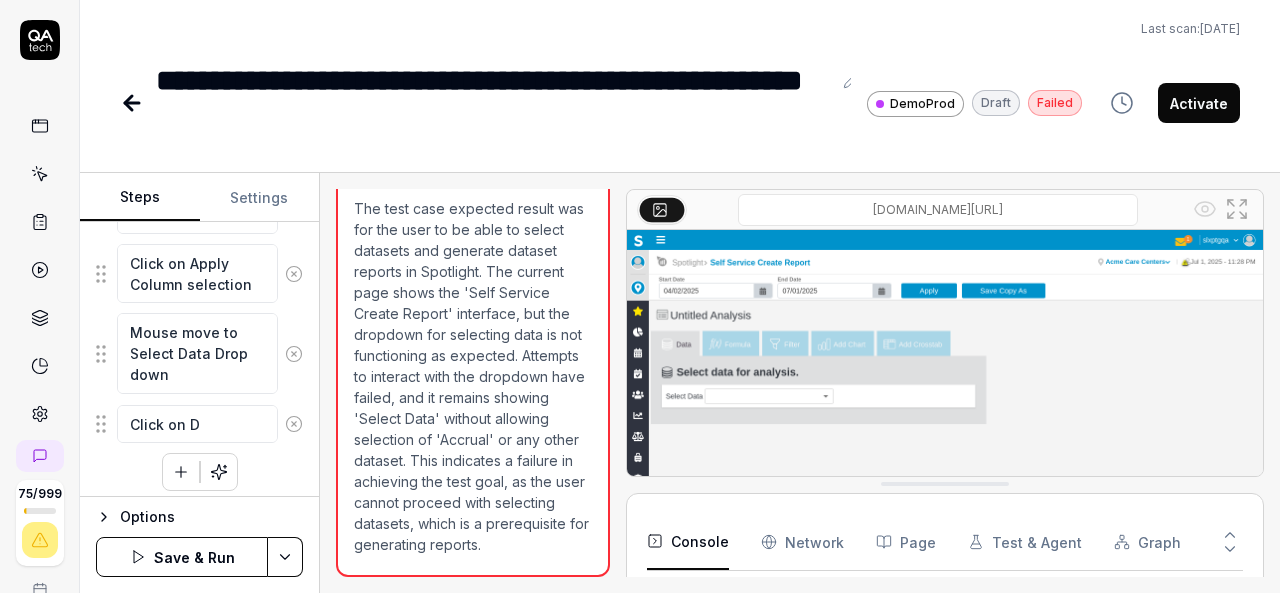type on "*" 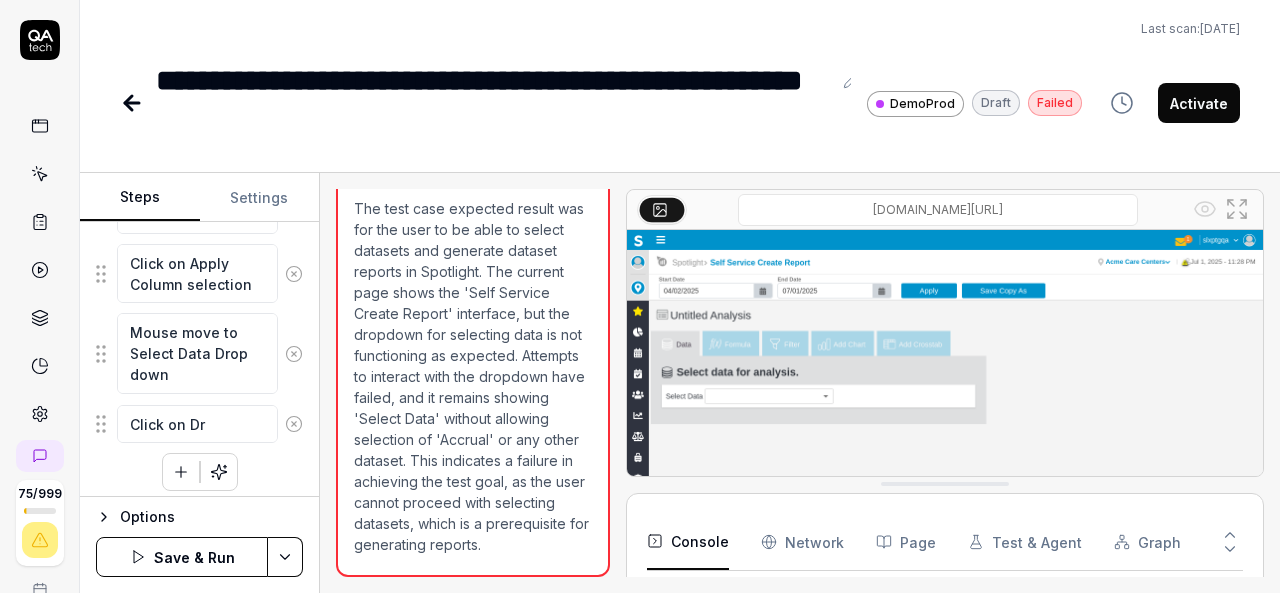 type on "*" 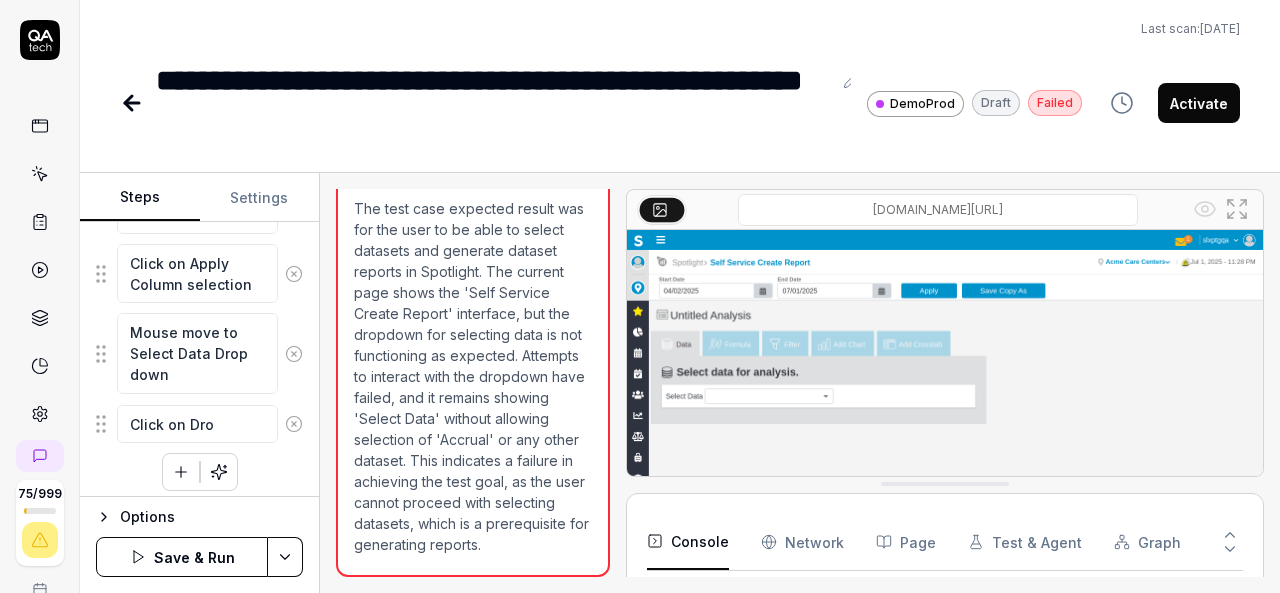 type on "*" 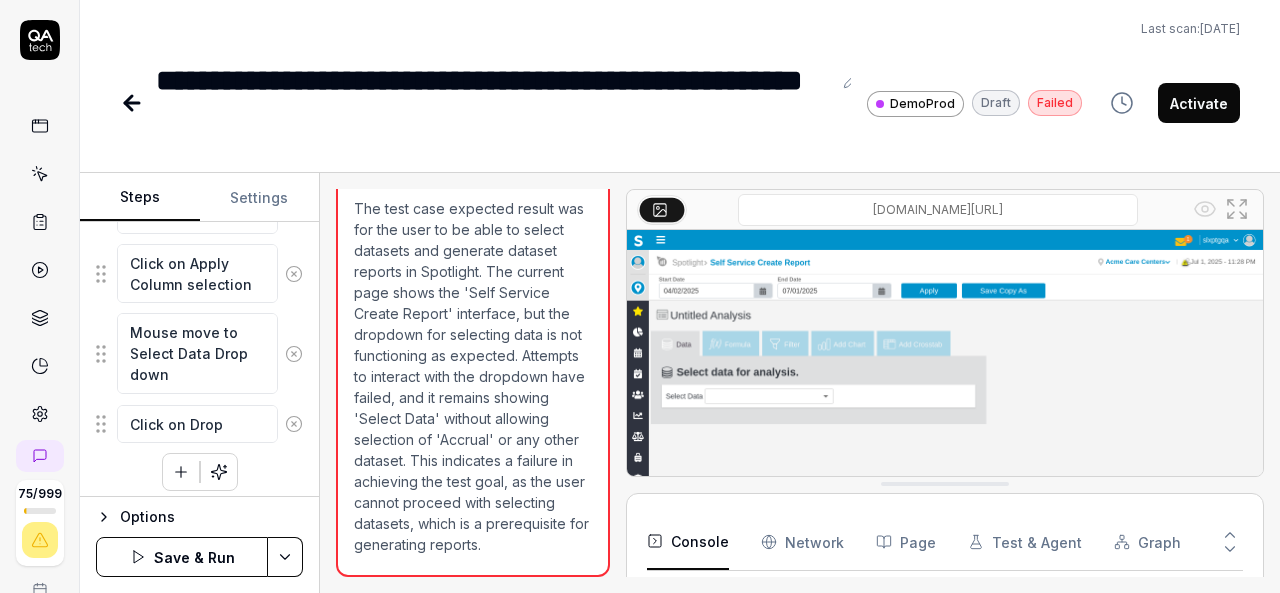type on "*" 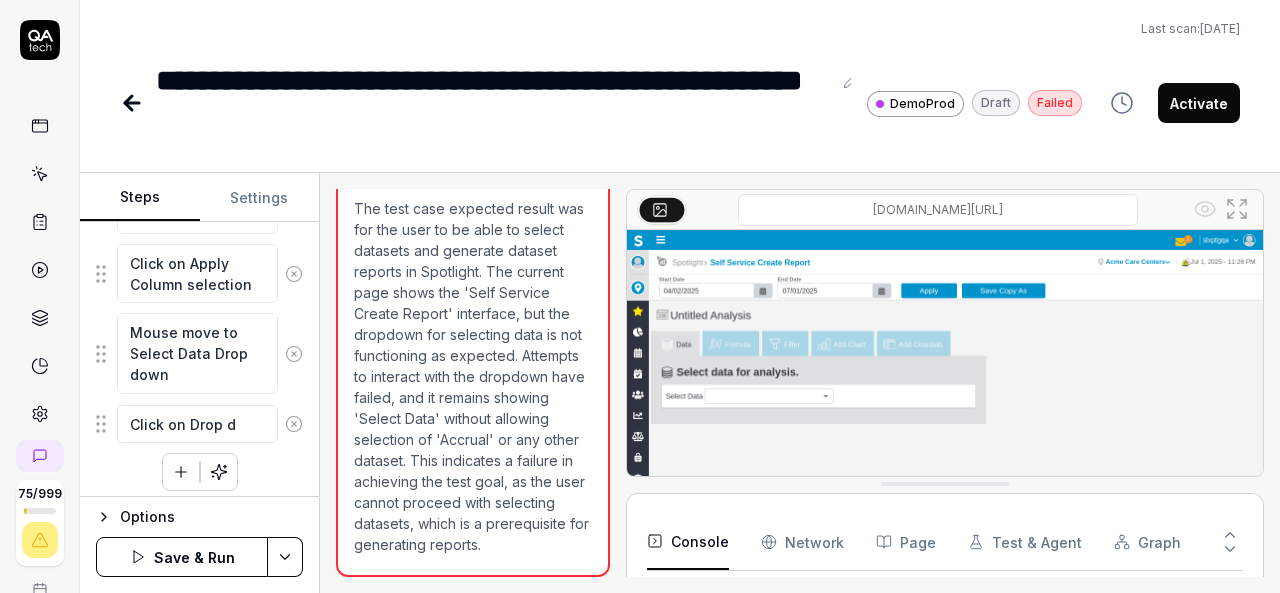 type on "*" 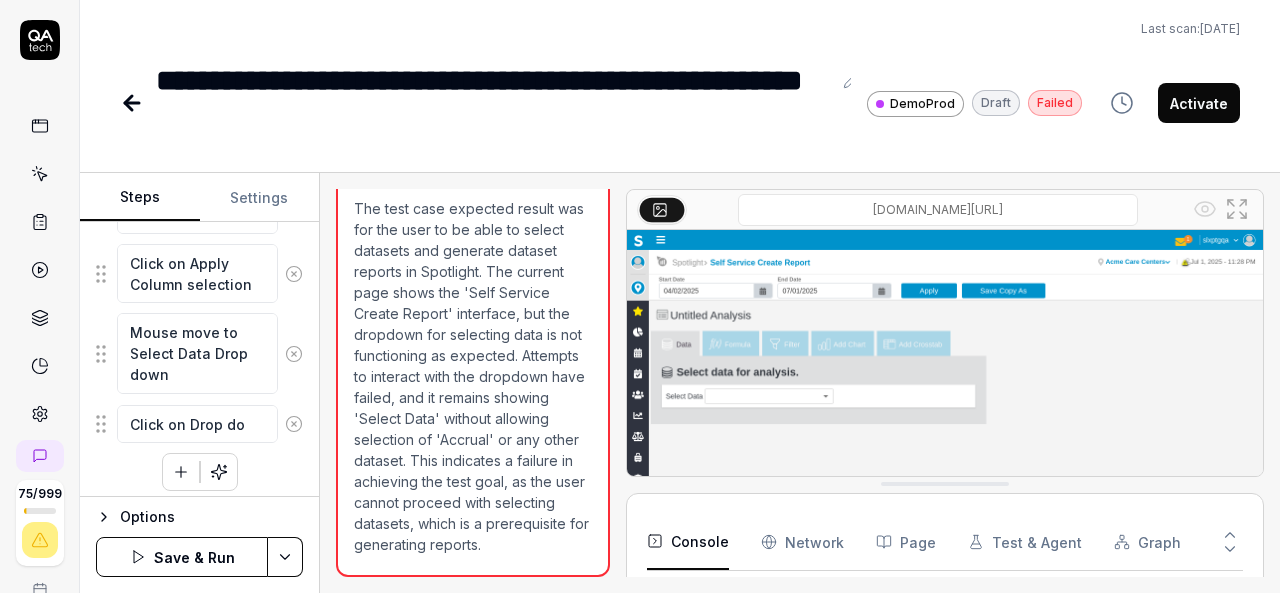 type on "*" 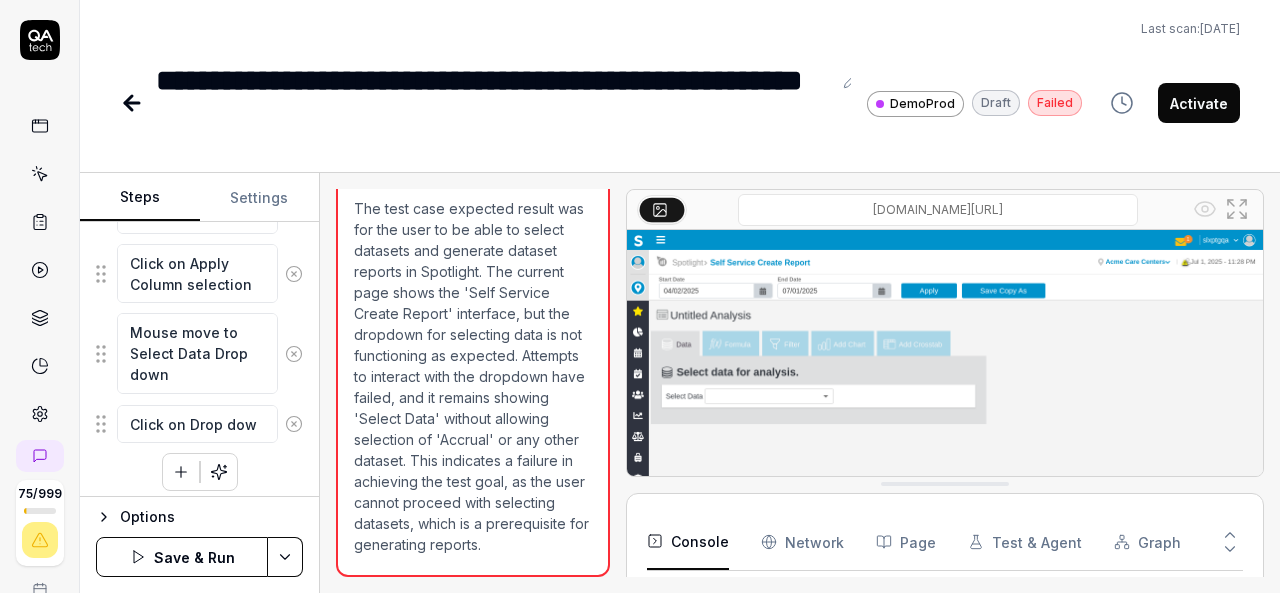 type on "*" 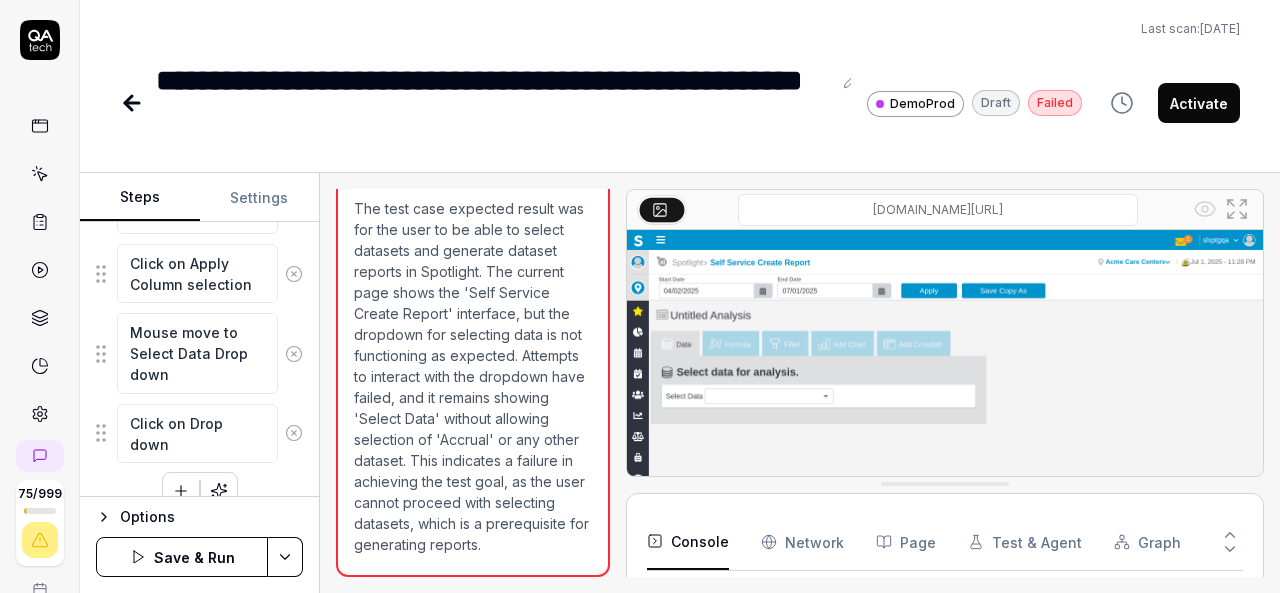 type on "Click on Drop down" 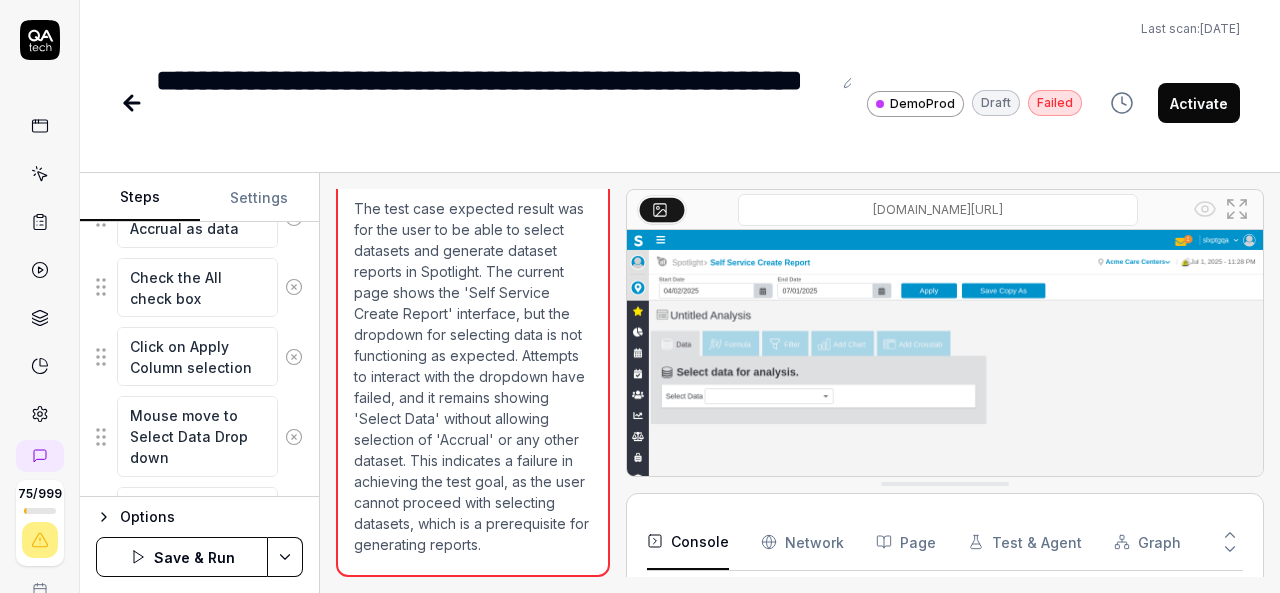 scroll, scrollTop: 886, scrollLeft: 0, axis: vertical 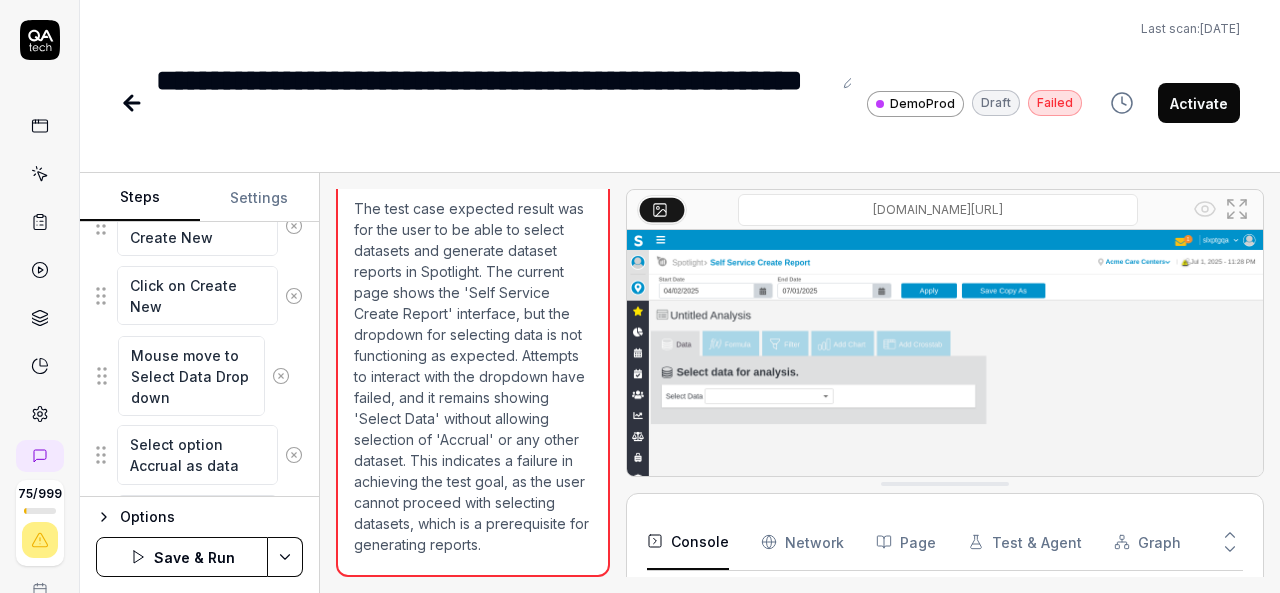 drag, startPoint x: 102, startPoint y: 460, endPoint x: 102, endPoint y: 378, distance: 82 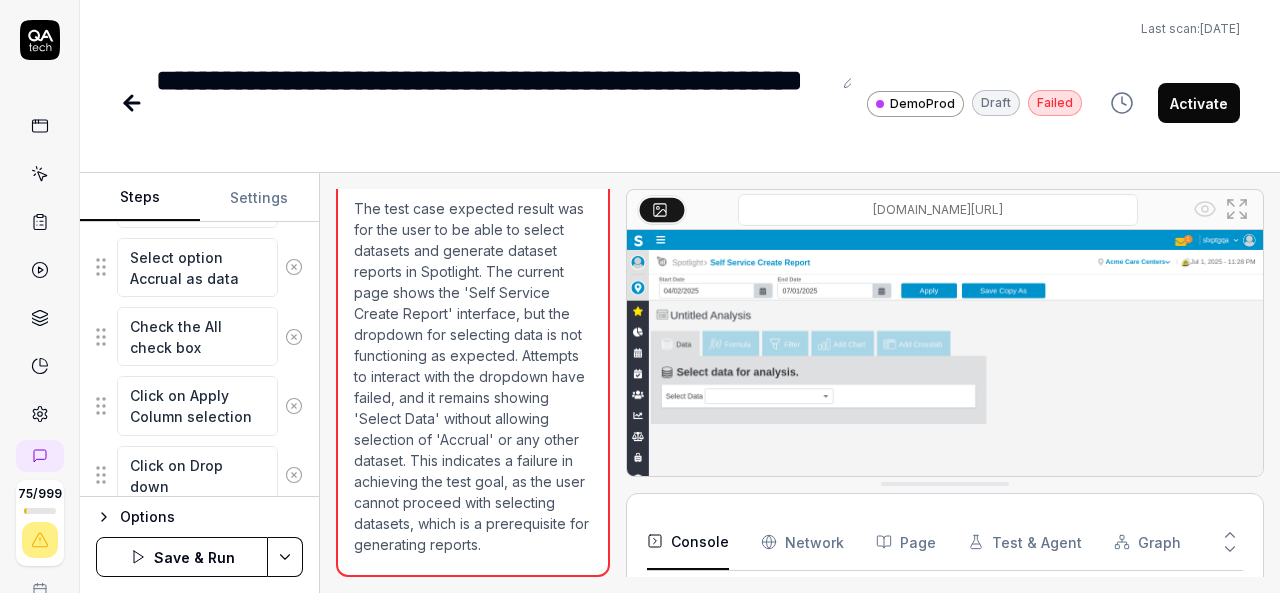 scroll, scrollTop: 1017, scrollLeft: 0, axis: vertical 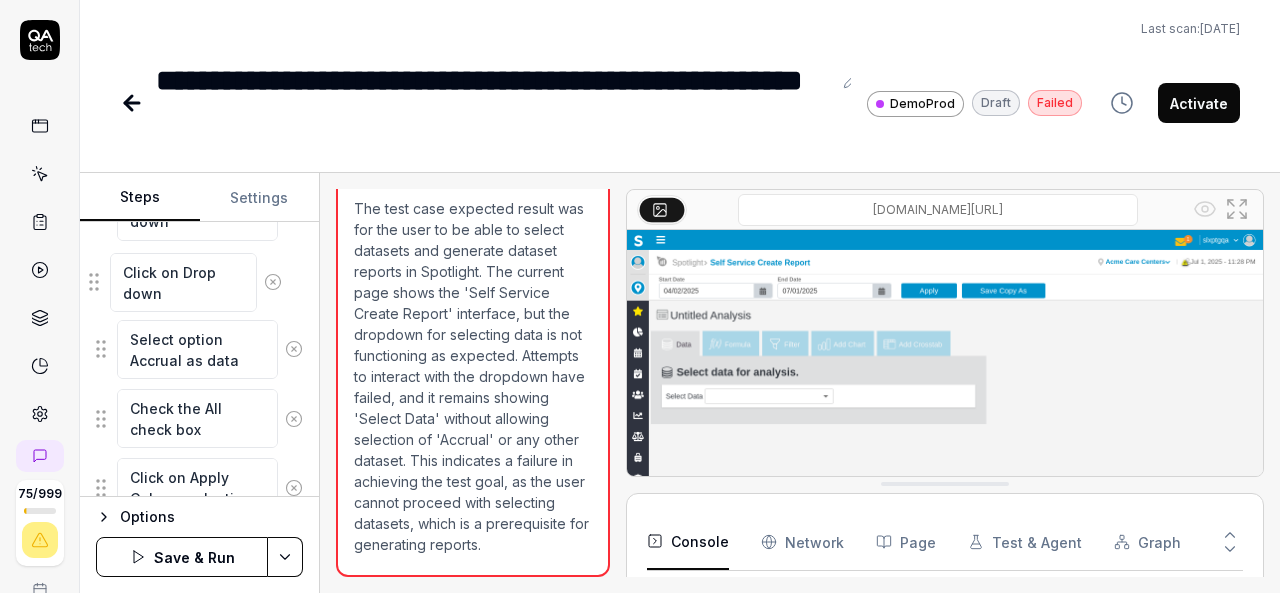 drag, startPoint x: 101, startPoint y: 479, endPoint x: 94, endPoint y: 282, distance: 197.12433 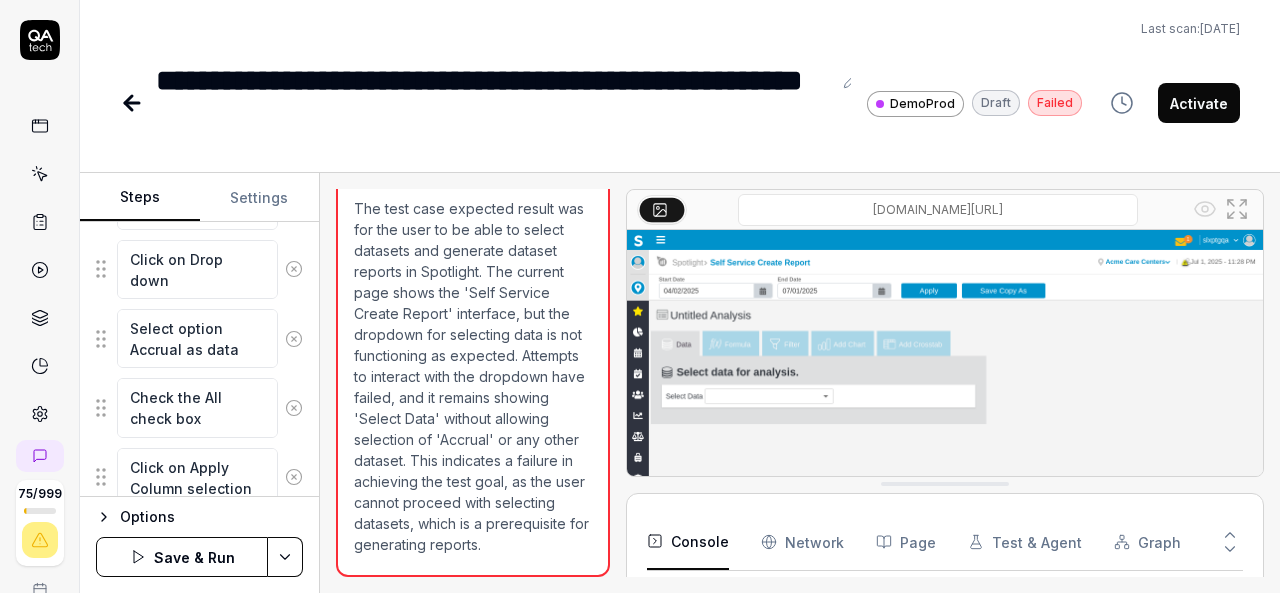 scroll, scrollTop: 1017, scrollLeft: 0, axis: vertical 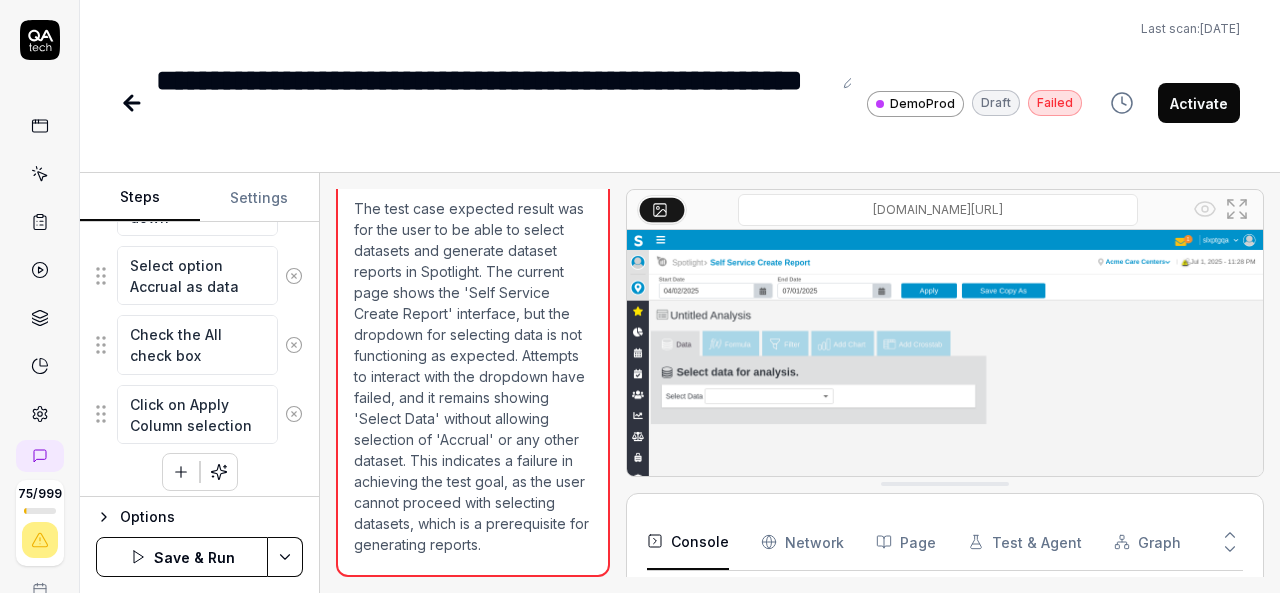 click on "Save & Run" at bounding box center (182, 557) 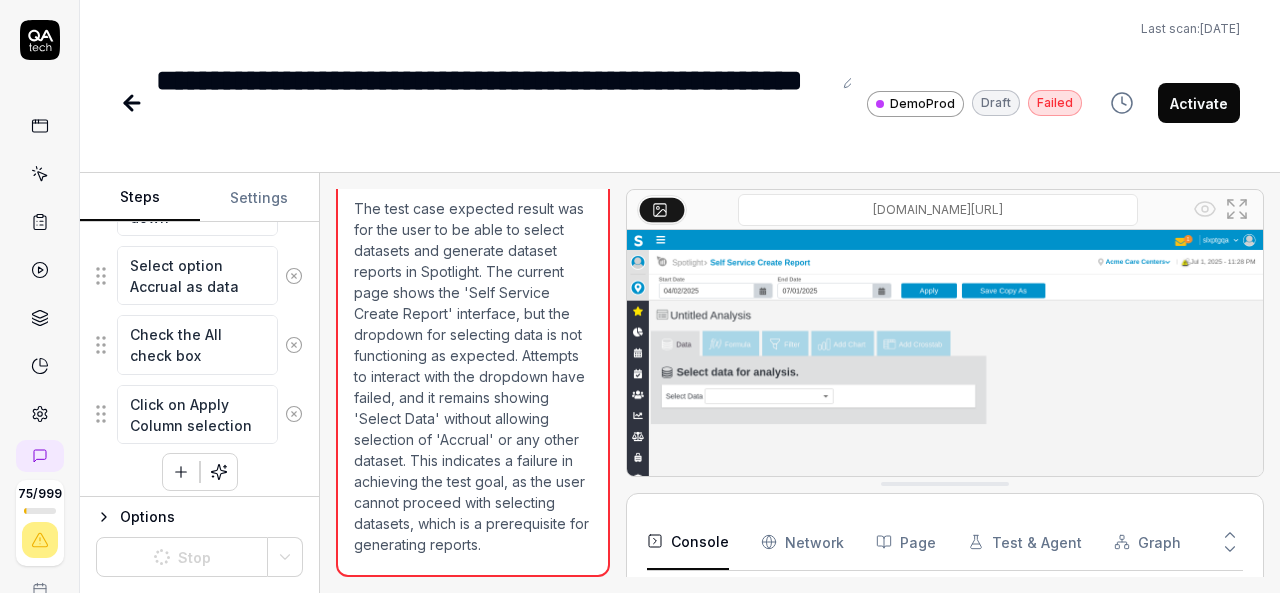 click 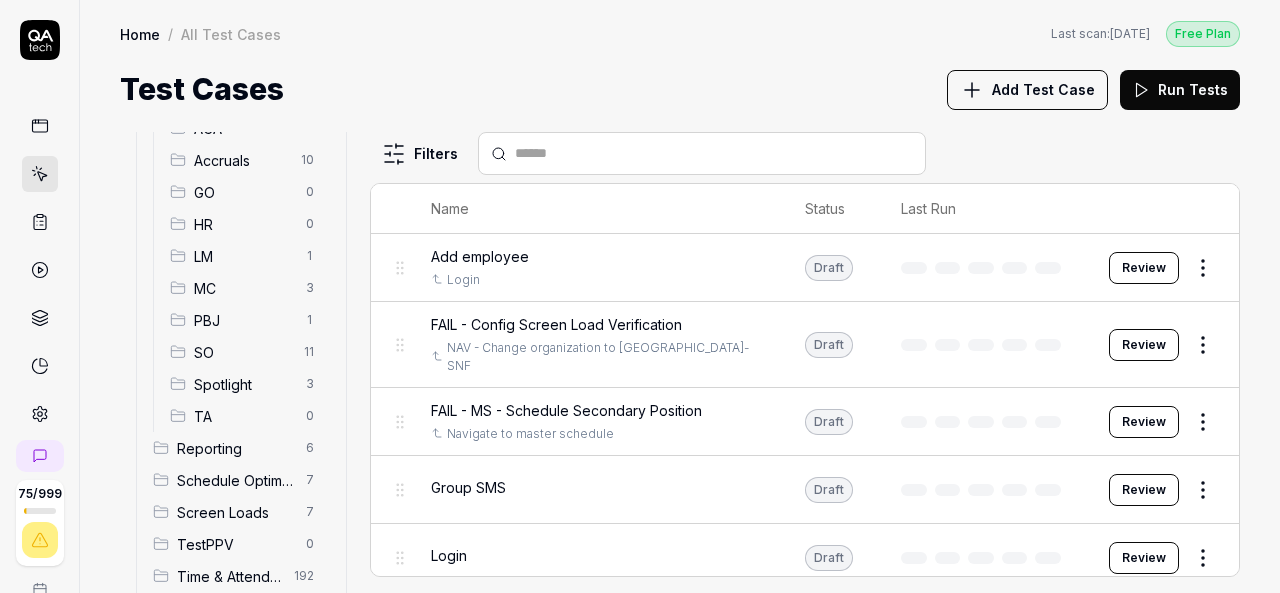 scroll, scrollTop: 382, scrollLeft: 0, axis: vertical 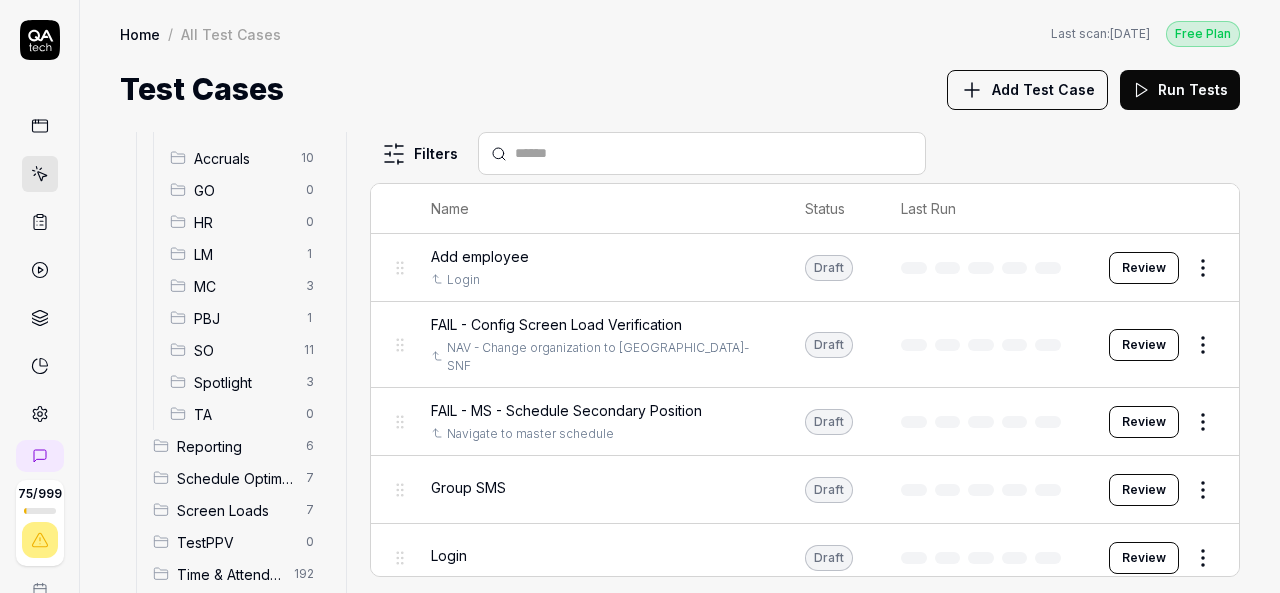 click on "Spotlight" at bounding box center (244, 382) 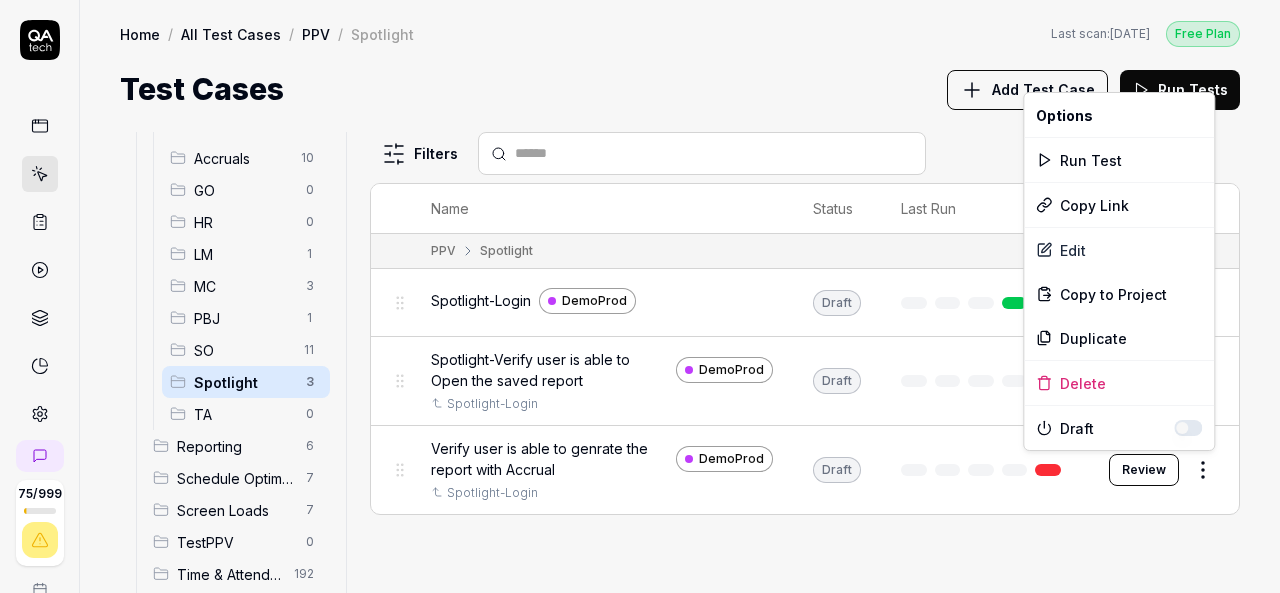 click on "75  /  999 k S Home / All Test Cases / PPV / Spotlight Free Plan Home / All Test Cases / PPV / Spotlight Last scan:  [DATE] Free Plan Test Cases Add Test Case Run Tests All Test Cases 485 Communication 46 Dashboard Management 13 Employee Management 42 Help and Support 19 Login 7 Logout 1 Master Schedule 12 Navigation 27 Payroll Based Journal 71 PPV 29 ACA 0 Accruals 10 GO 0 HR 0 LM 1 MC 3 PBJ 1 SO 11 Spotlight 3 TA 0 Reporting 6 Schedule Optimizer 7 Screen Loads 7 TestPPV 0 Time & Attendance 192 User Profile 1 Filters Name Status Last Run PPV Spotlight Spotlight-Login DemoProd Draft Review Spotlight-Verify user is able to Open the saved report DemoProd Spotlight-Login Draft Review Verify user is able to genrate the report with Accrual DemoProd Spotlight-Login Draft Review
To pick up a draggable item, press the space bar.
While dragging, use the arrow keys to move the item.
Press space again to drop the item in its new position, or press escape to cancel.
* Options Run Test Copy Link" at bounding box center (640, 296) 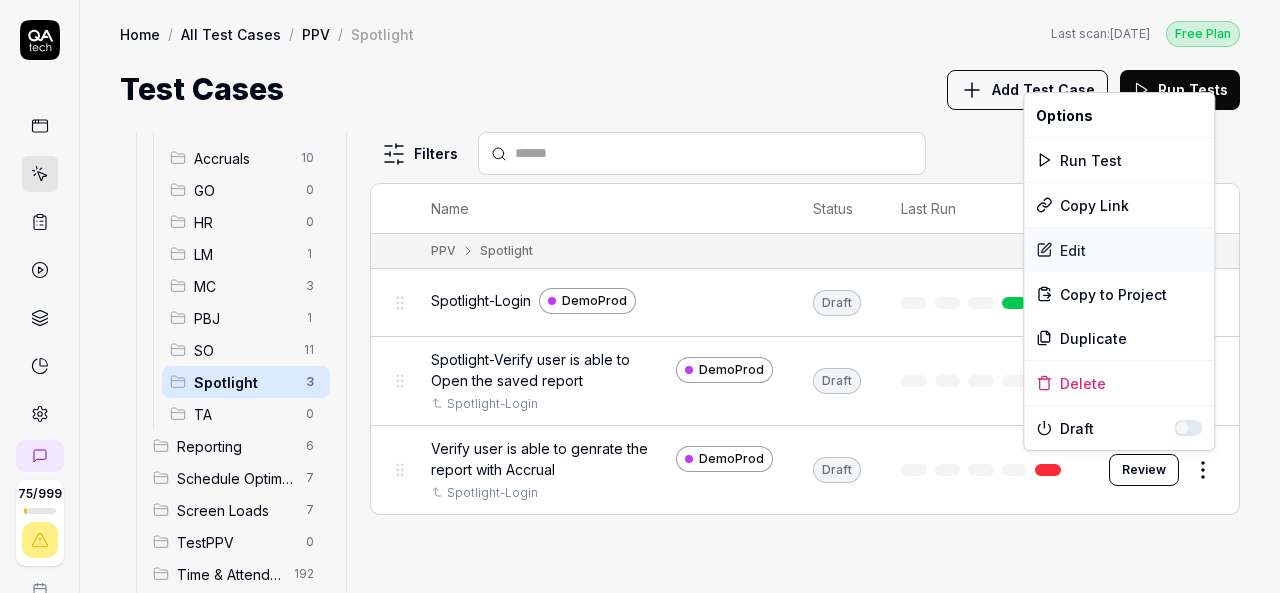 click on "Edit" at bounding box center (1119, 250) 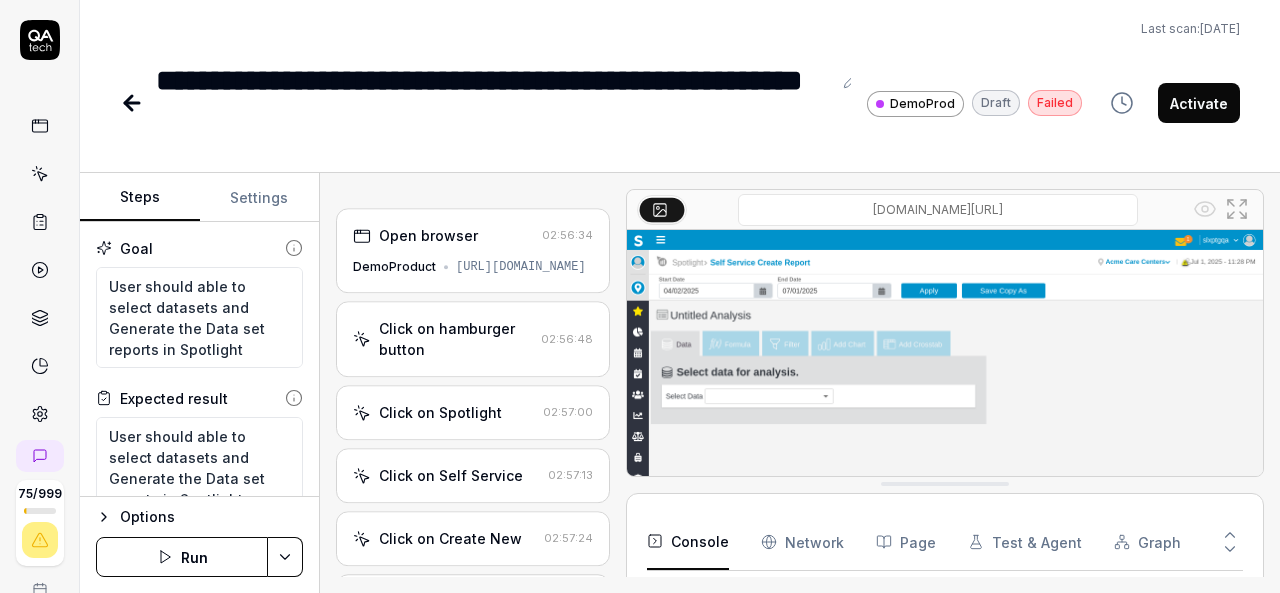scroll, scrollTop: 352, scrollLeft: 0, axis: vertical 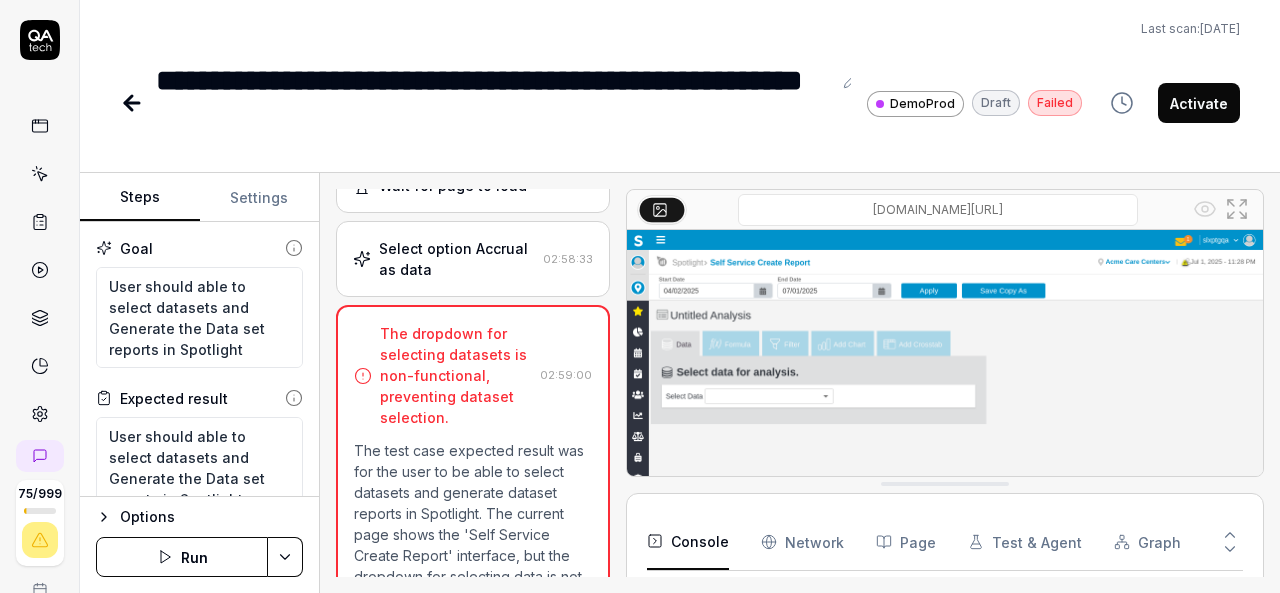 type on "*" 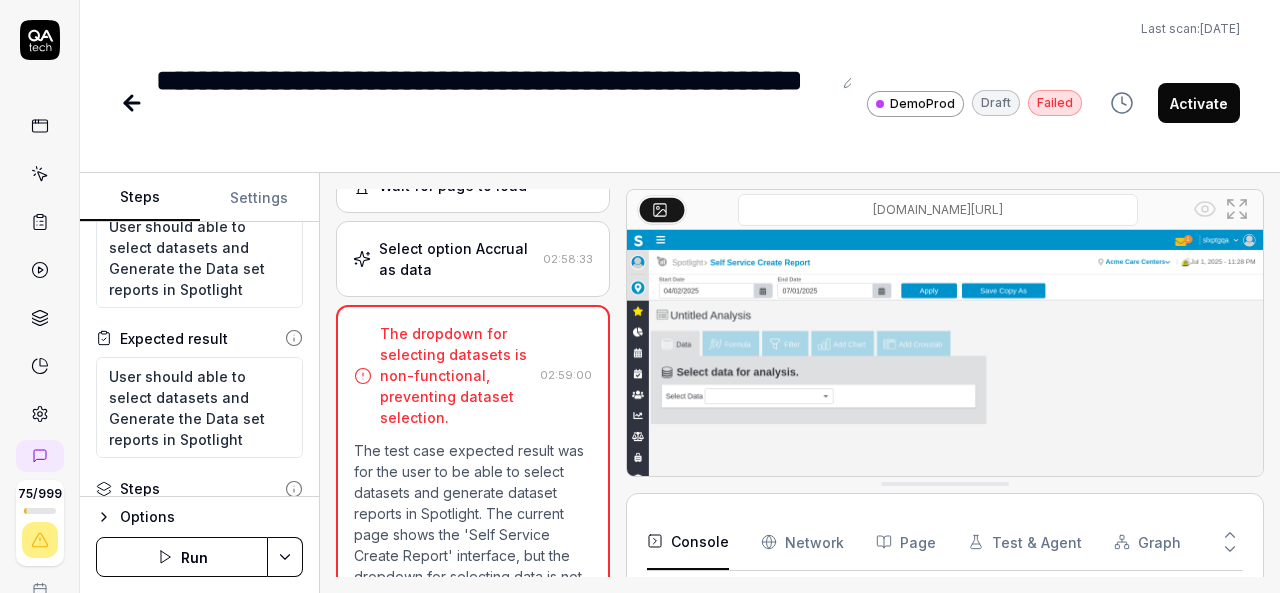 scroll, scrollTop: 0, scrollLeft: 0, axis: both 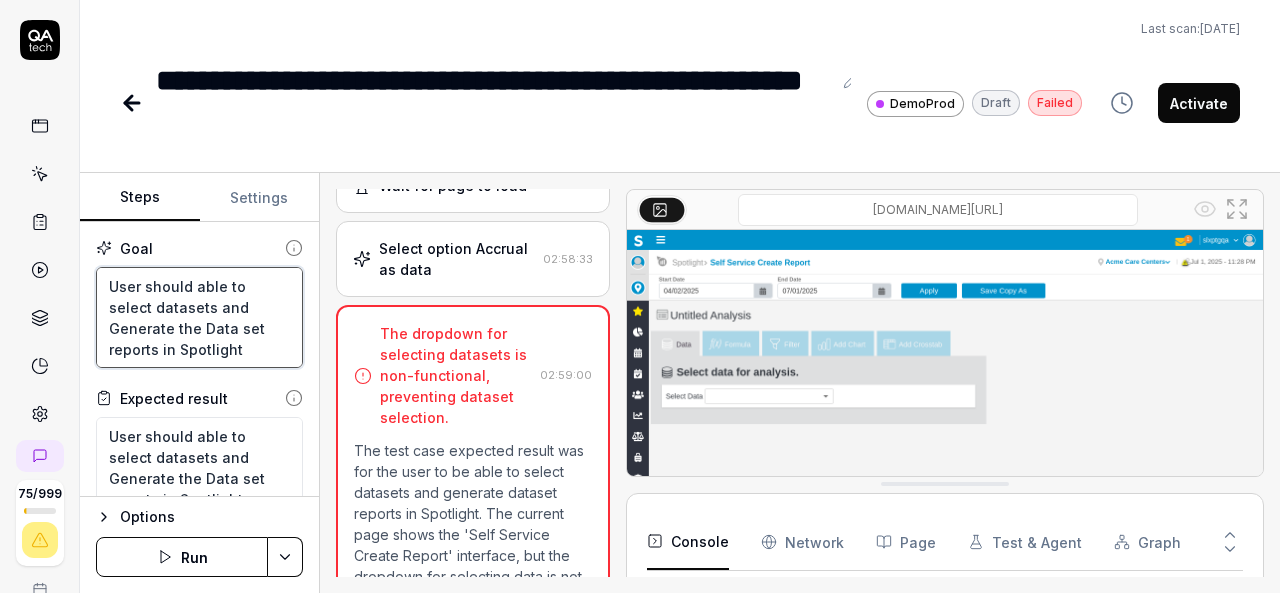 click on "User should able to select datasets and Generate the Data set reports in Spotlight" at bounding box center [199, 317] 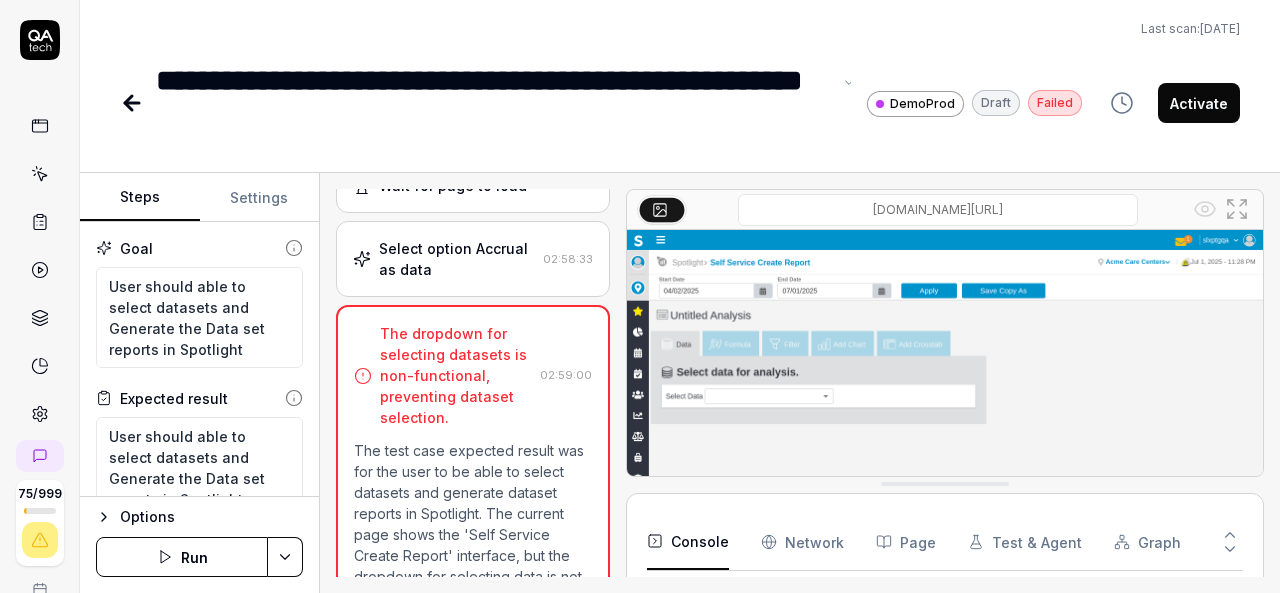 click on "**********" at bounding box center (493, 103) 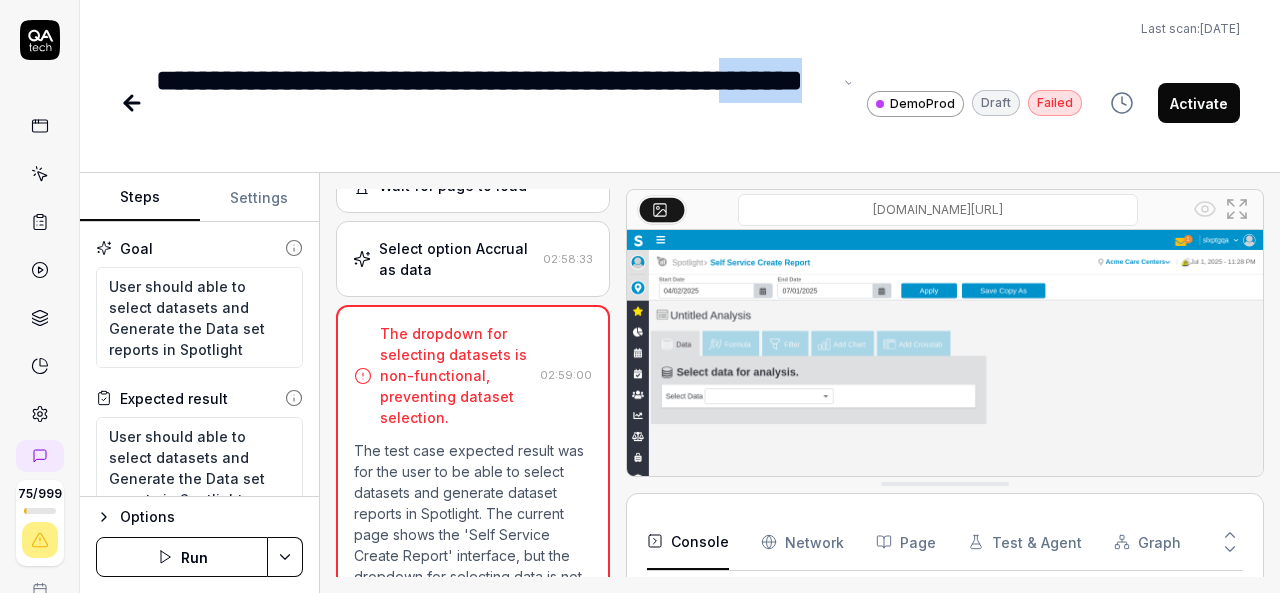 click on "**********" at bounding box center [493, 103] 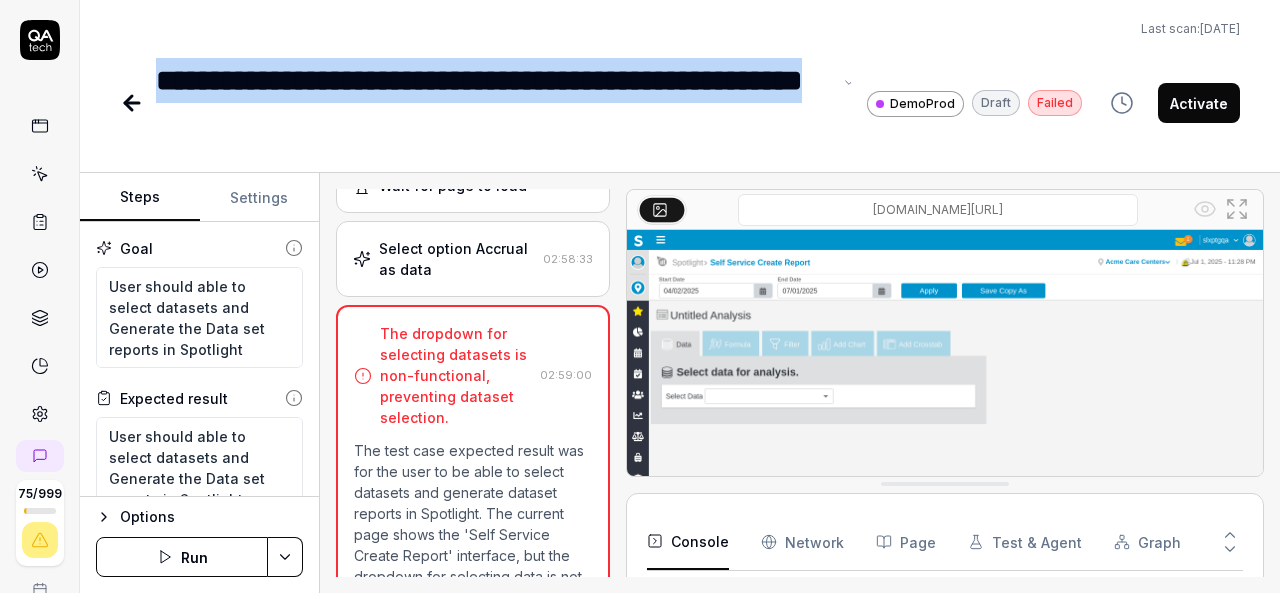 click on "**********" at bounding box center [493, 103] 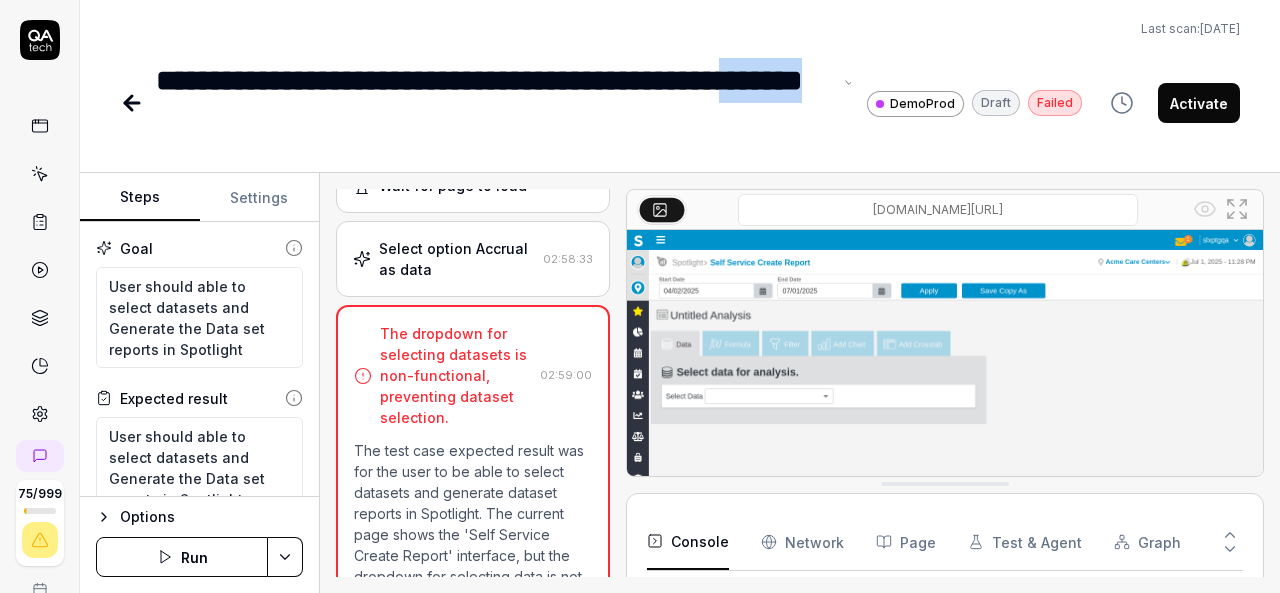 click on "**********" at bounding box center [493, 103] 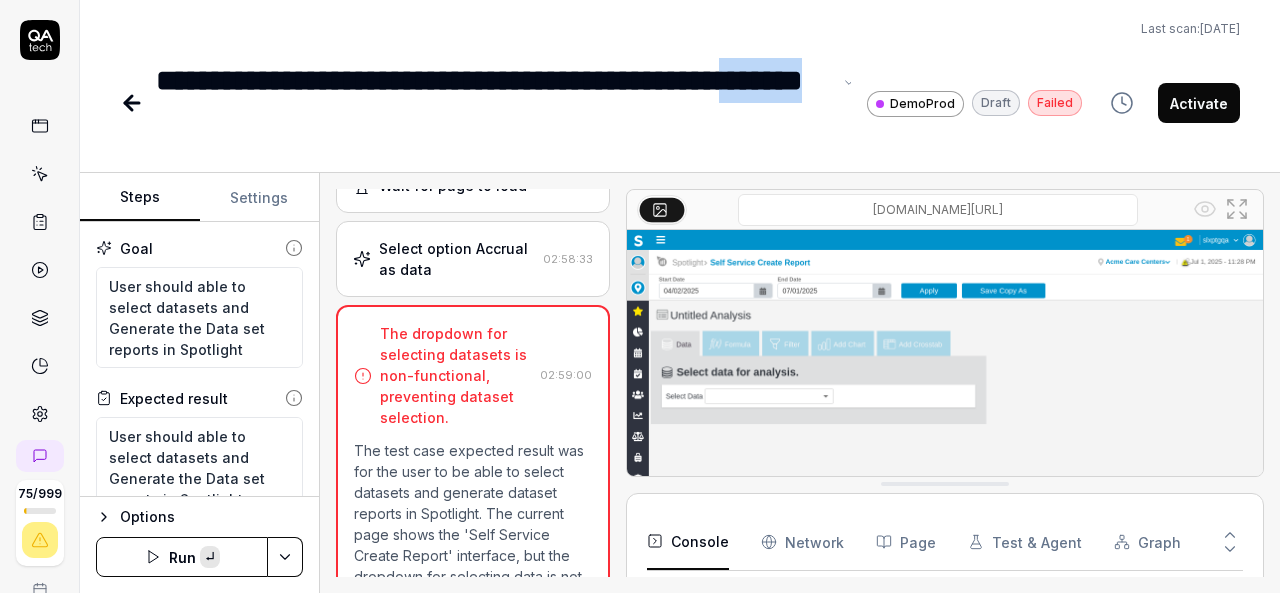 copy on "*******" 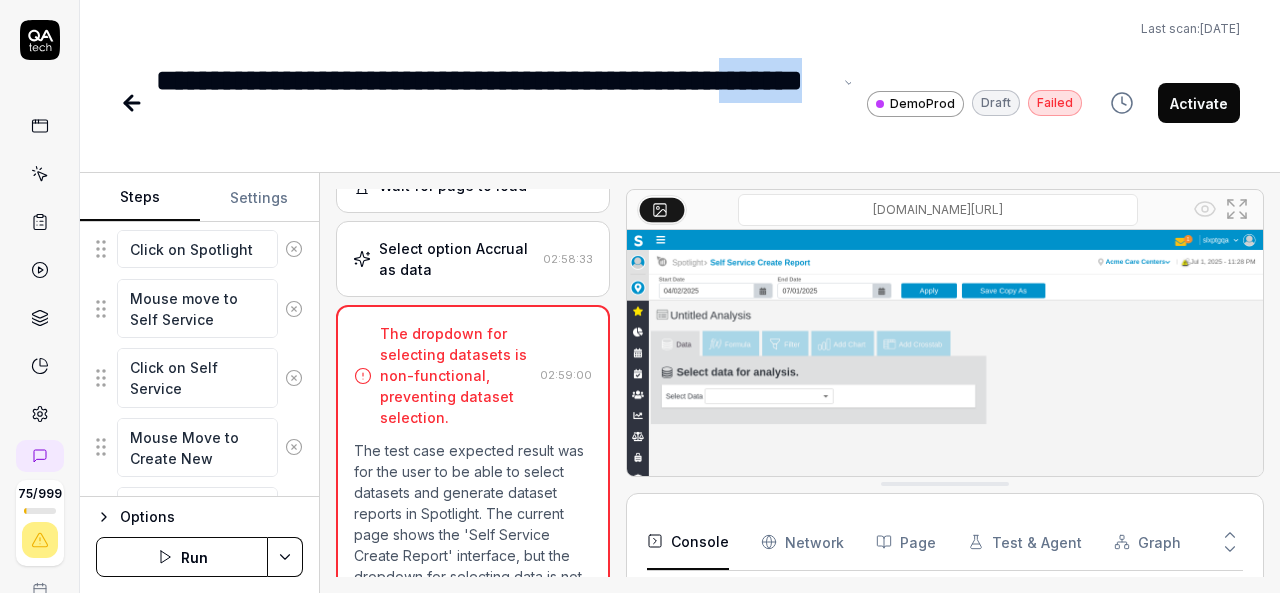 scroll, scrollTop: 548, scrollLeft: 0, axis: vertical 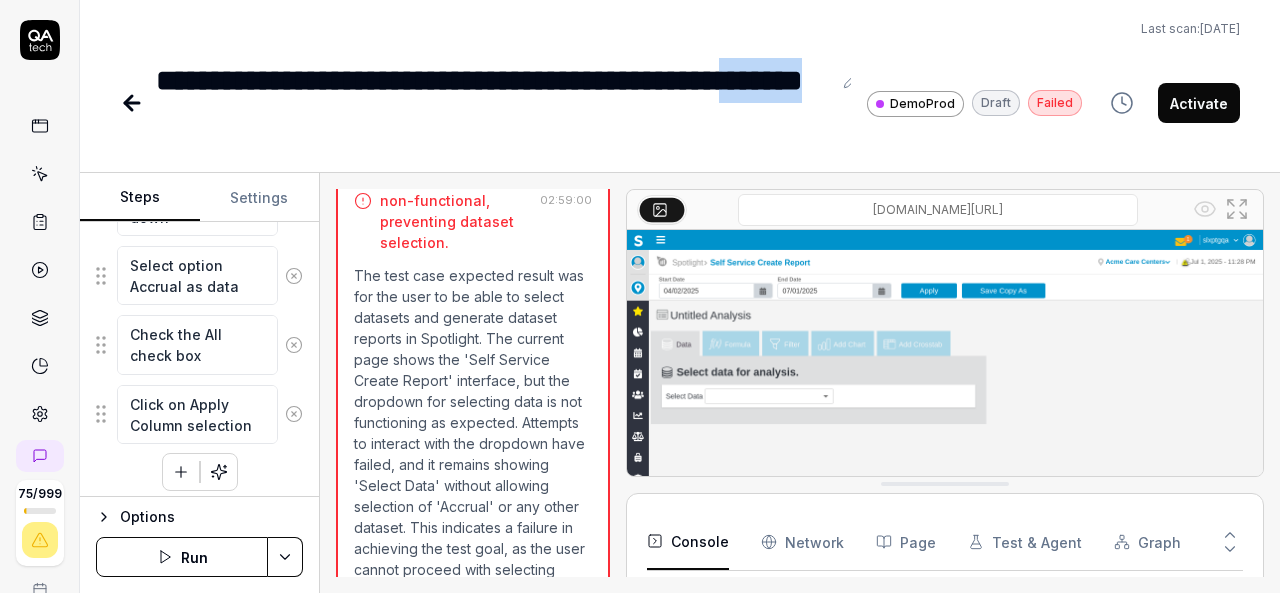 click 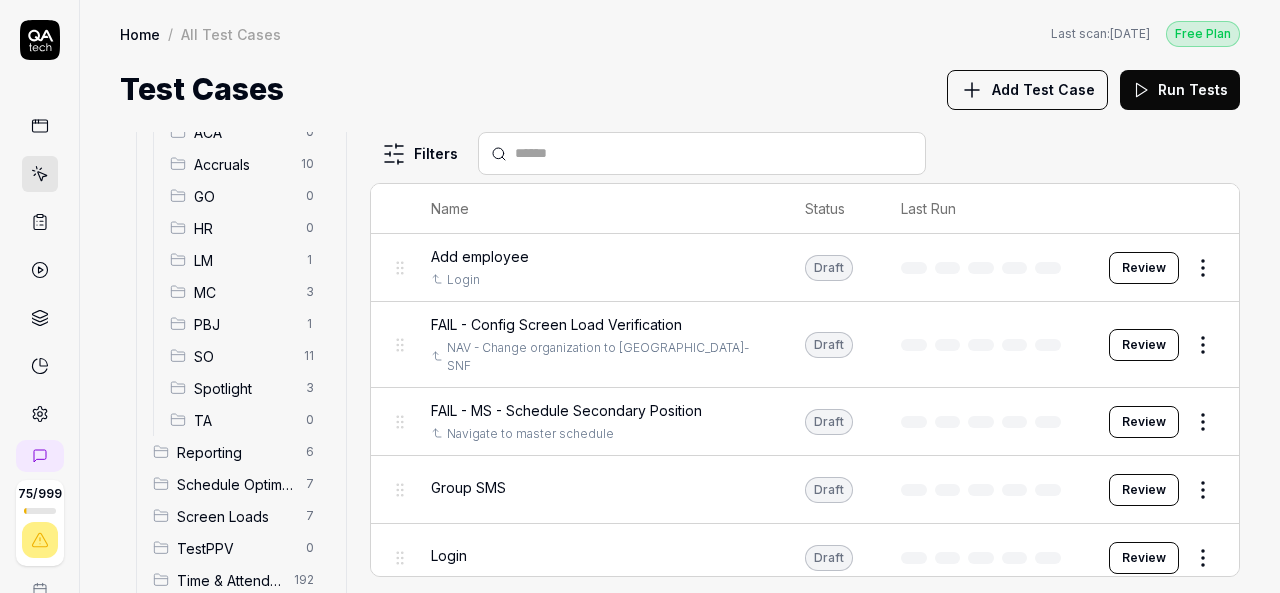 scroll, scrollTop: 377, scrollLeft: 0, axis: vertical 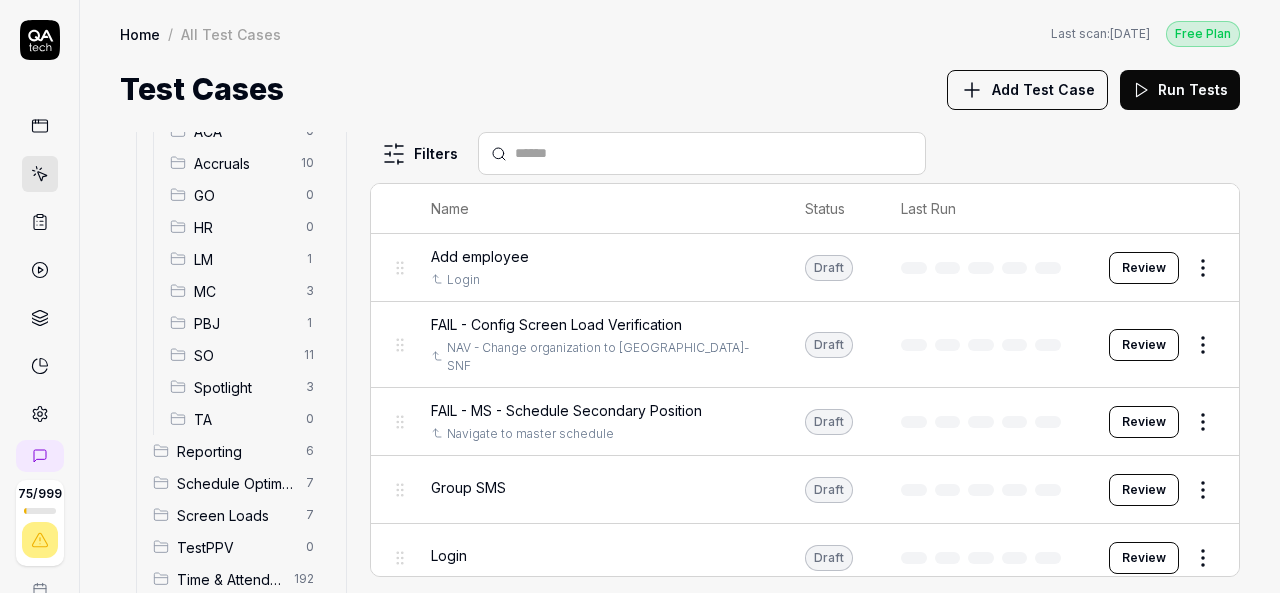 click on "Spotlight" at bounding box center [244, 387] 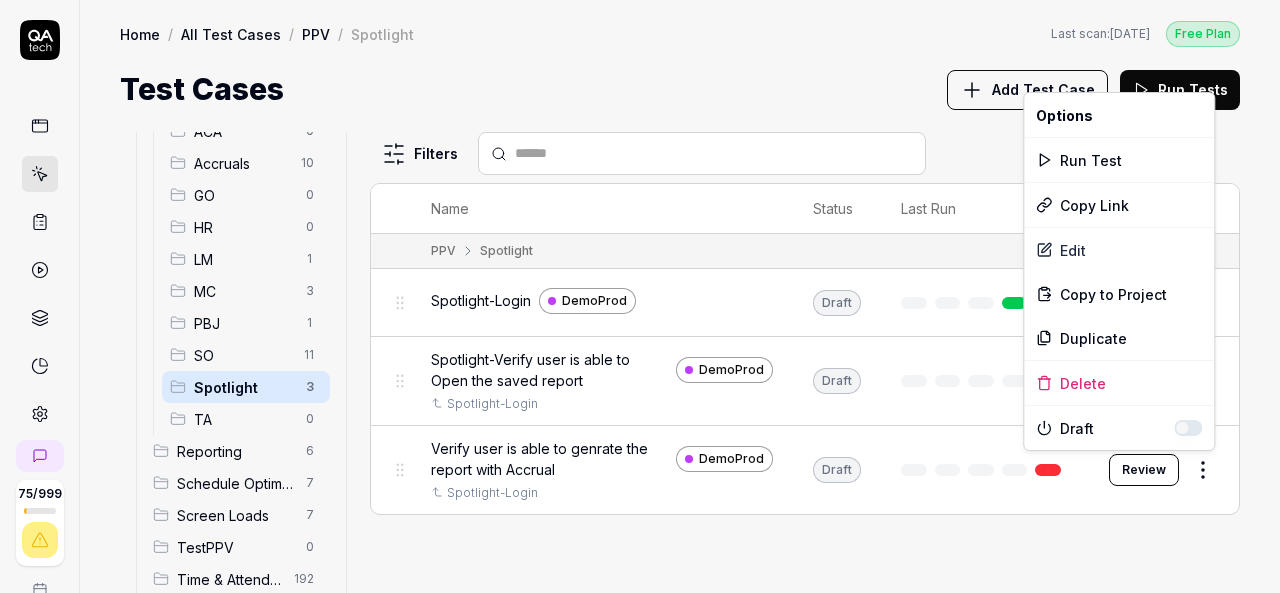 click on "75  /  999 k S Home / All Test Cases / PPV / Spotlight Free Plan Home / All Test Cases / PPV / Spotlight Last scan:  [DATE] Free Plan Test Cases Add Test Case Run Tests All Test Cases 485 Communication 46 Dashboard Management 13 Employee Management 42 Help and Support 19 Login 7 Logout 1 Master Schedule 12 Navigation 27 Payroll Based Journal 71 PPV 29 ACA 0 Accruals 10 GO 0 HR 0 LM 1 MC 3 PBJ 1 SO 11 Spotlight 3 TA 0 Reporting 6 Schedule Optimizer 7 Screen Loads 7 TestPPV 0 Time & Attendance 192 User Profile 1 Filters Name Status Last Run PPV Spotlight Spotlight-Login DemoProd Draft Review Spotlight-Verify user is able to Open the saved report DemoProd Spotlight-Login Draft Review Verify user is able to genrate the report with Accrual DemoProd Spotlight-Login Draft Review
To pick up a draggable item, press the space bar.
While dragging, use the arrow keys to move the item.
Press space again to drop the item in its new position, or press escape to cancel.
* Options Run Test Copy Link" at bounding box center (640, 296) 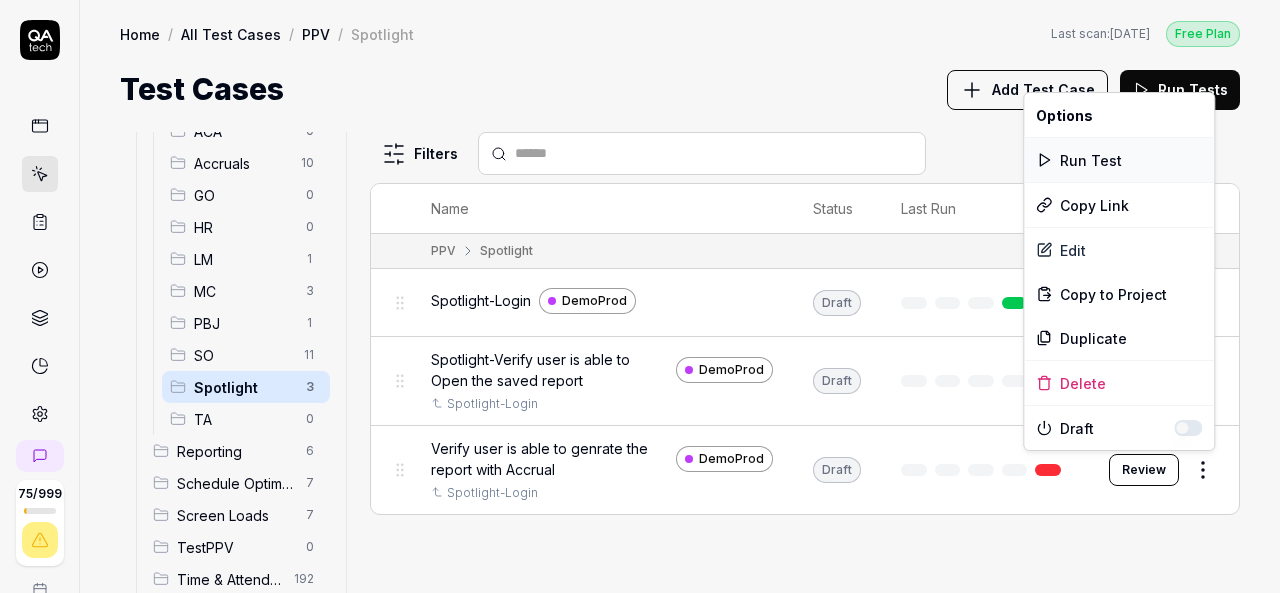 click on "Run Test" at bounding box center (1119, 160) 